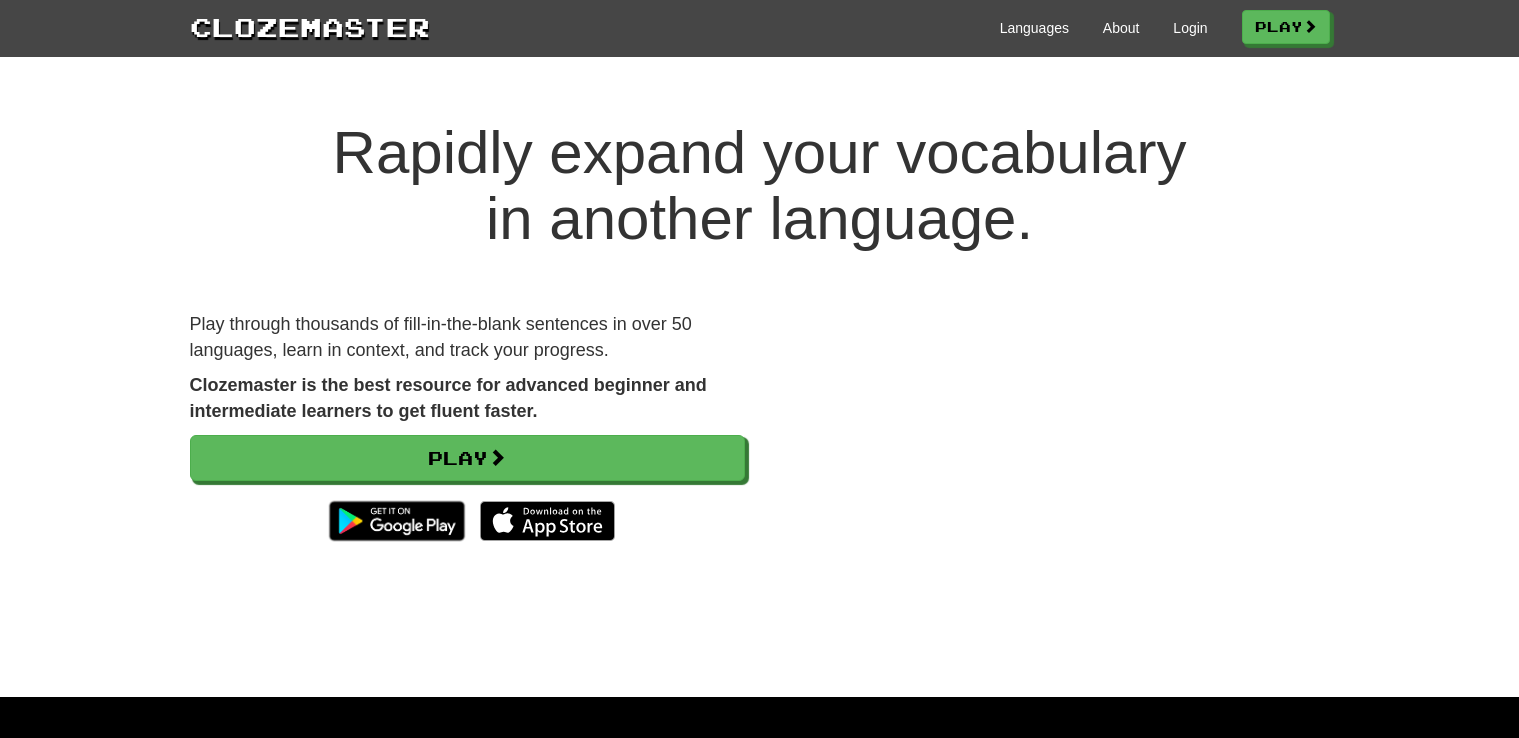scroll, scrollTop: 0, scrollLeft: 0, axis: both 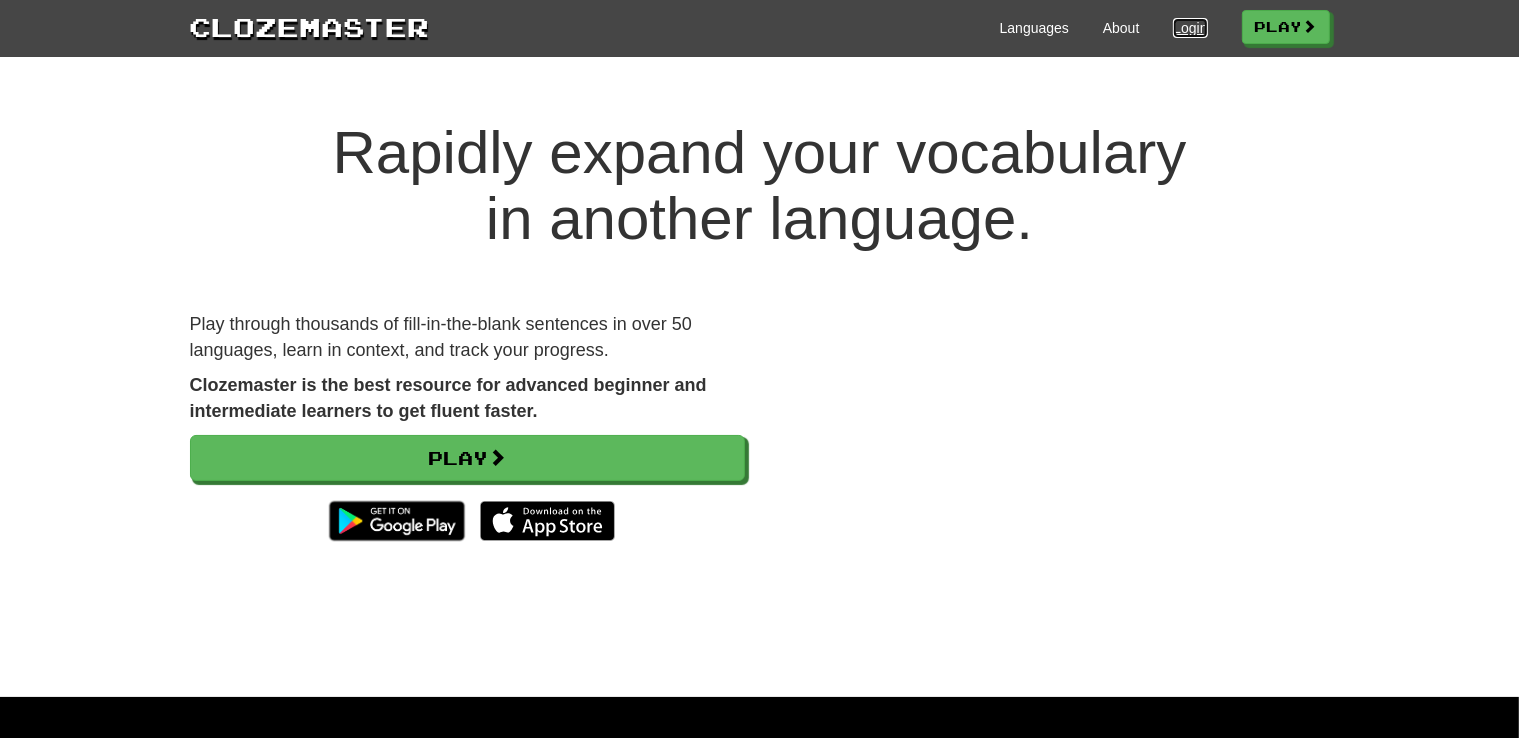 click on "Login" at bounding box center [1190, 28] 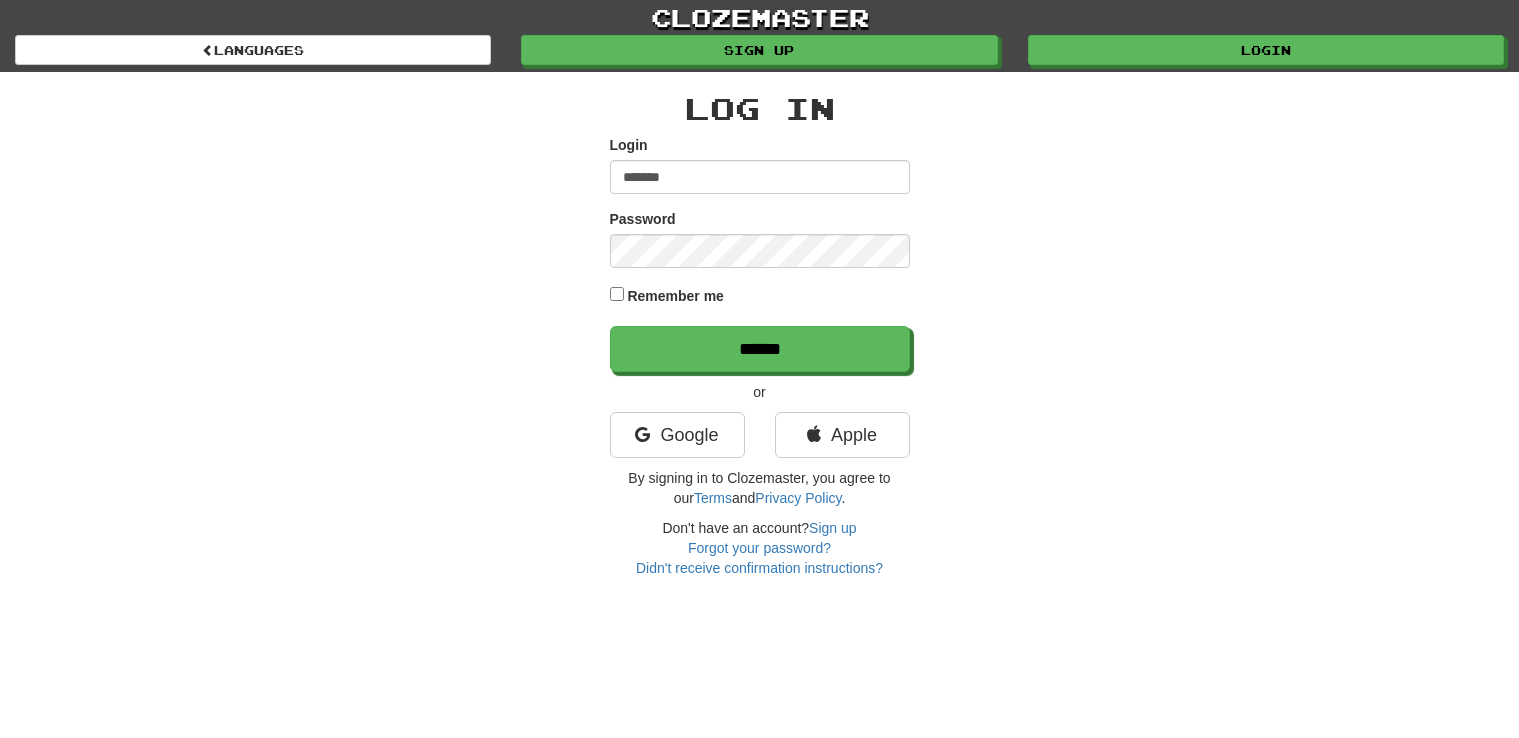 scroll, scrollTop: 0, scrollLeft: 0, axis: both 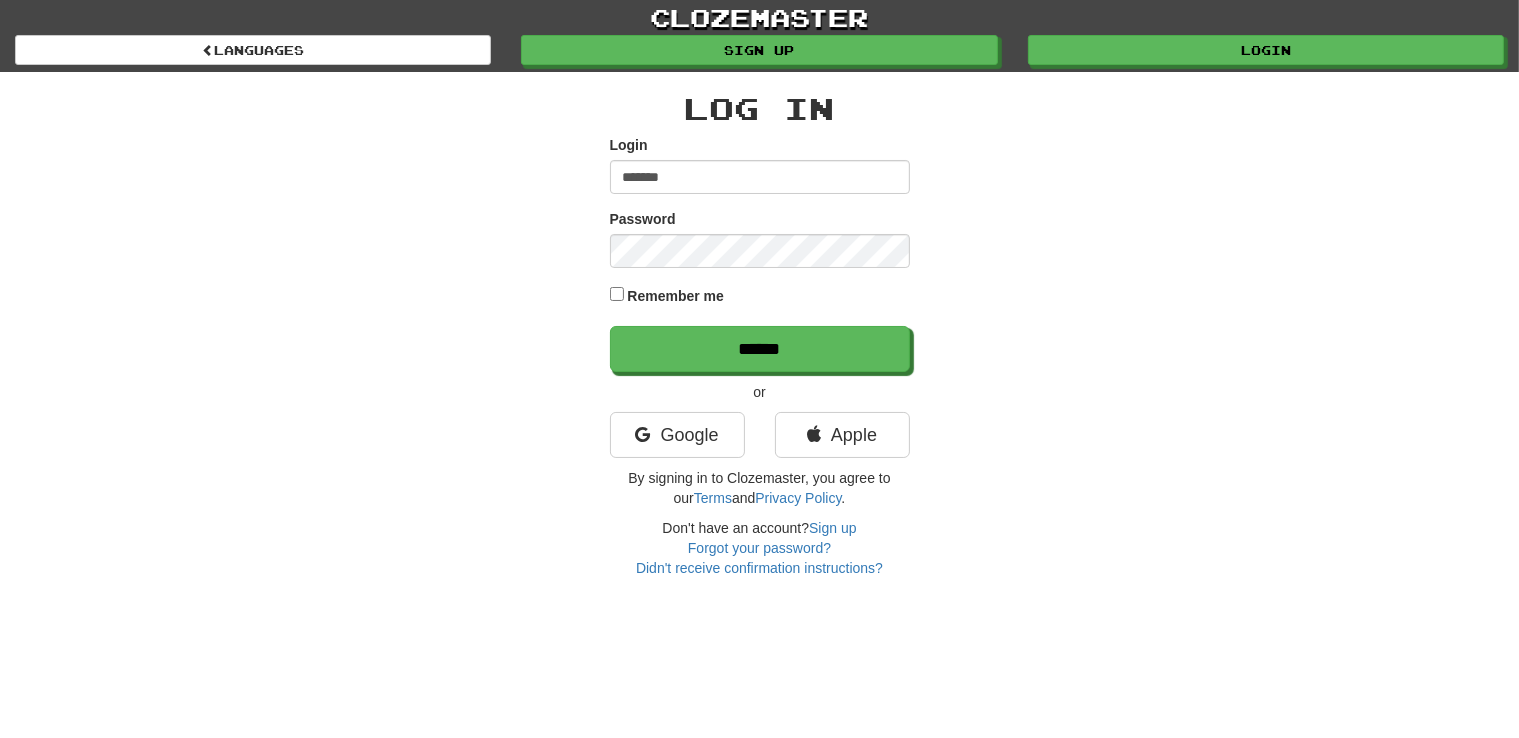 type on "*******" 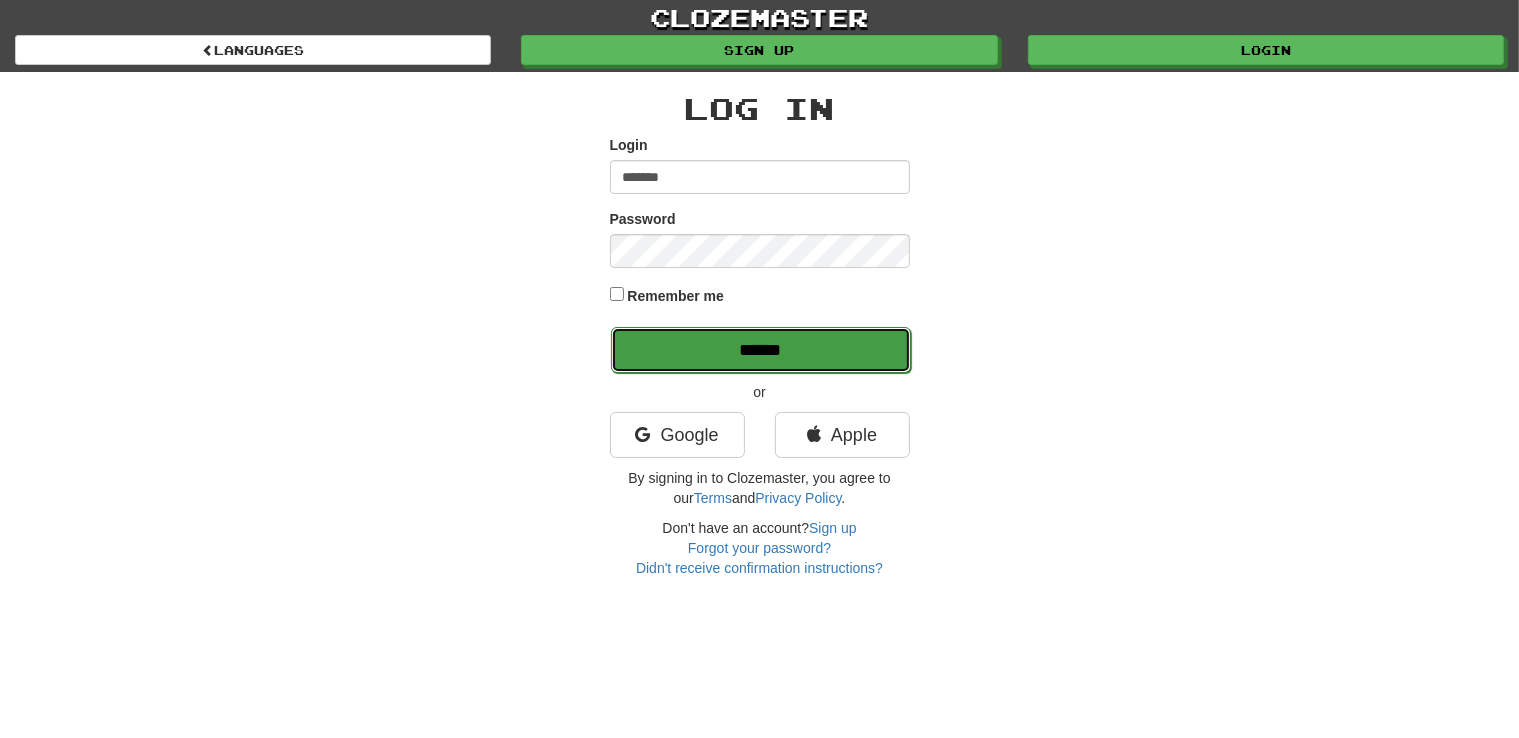 click on "******" at bounding box center [761, 350] 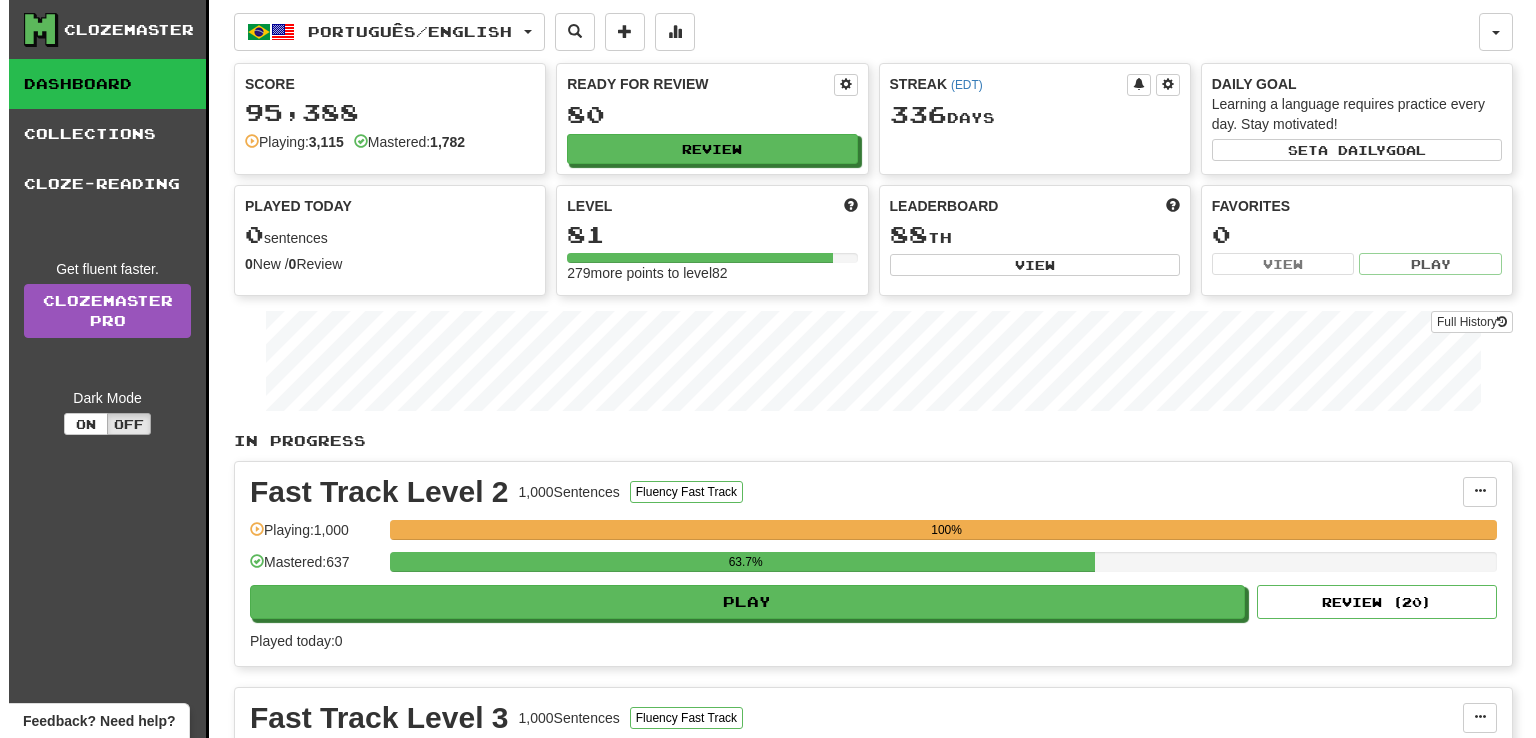 scroll, scrollTop: 0, scrollLeft: 0, axis: both 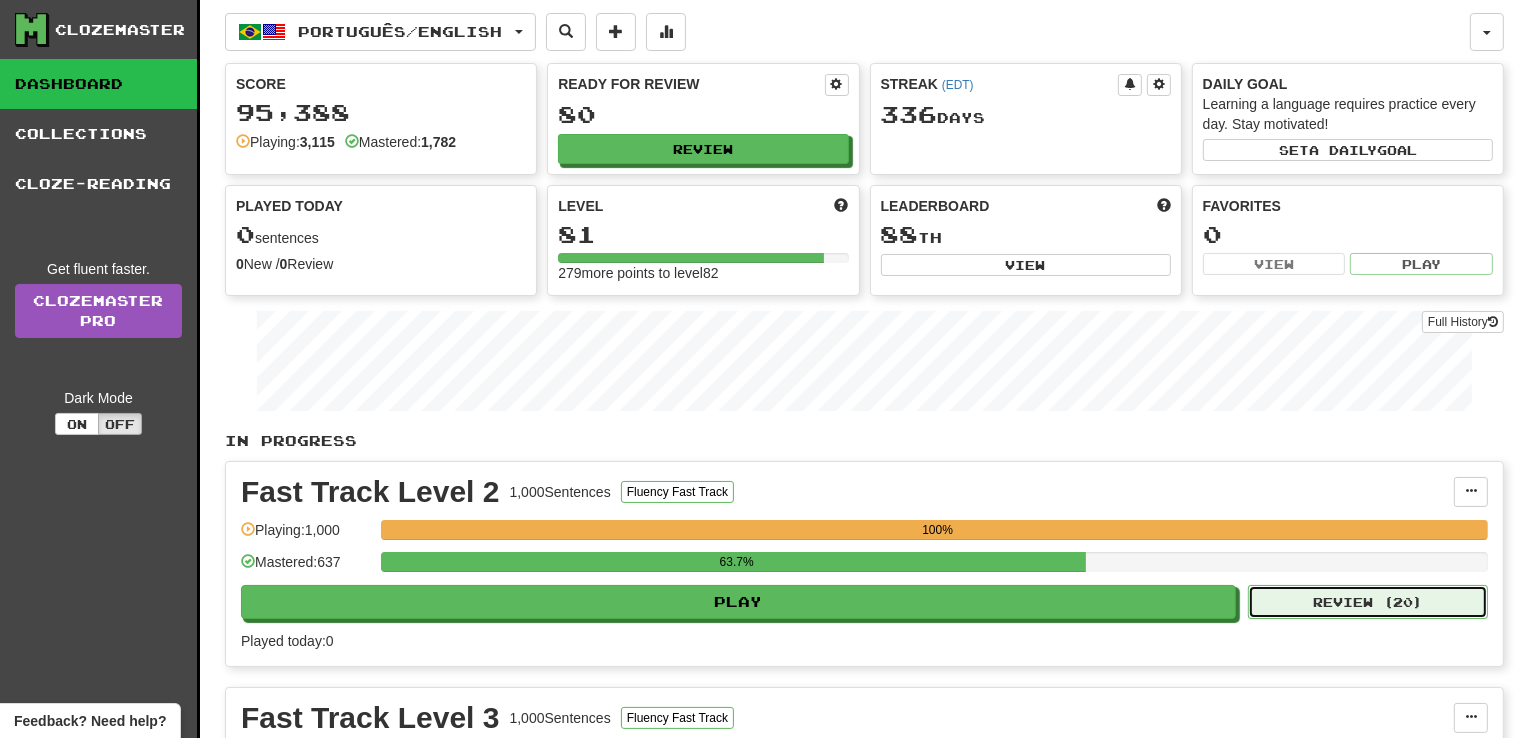 click on "Review ( 20 )" at bounding box center (1368, 602) 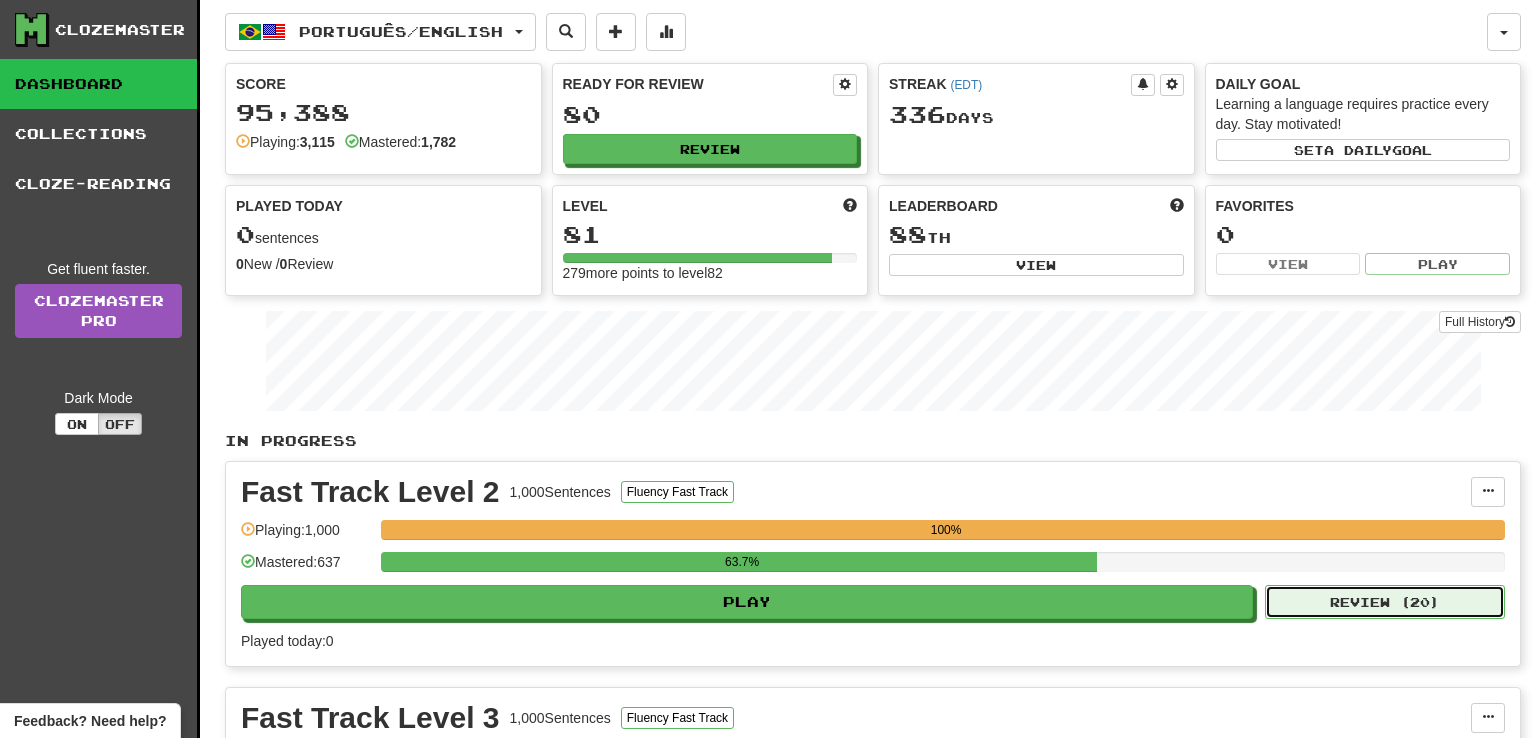 select on "**" 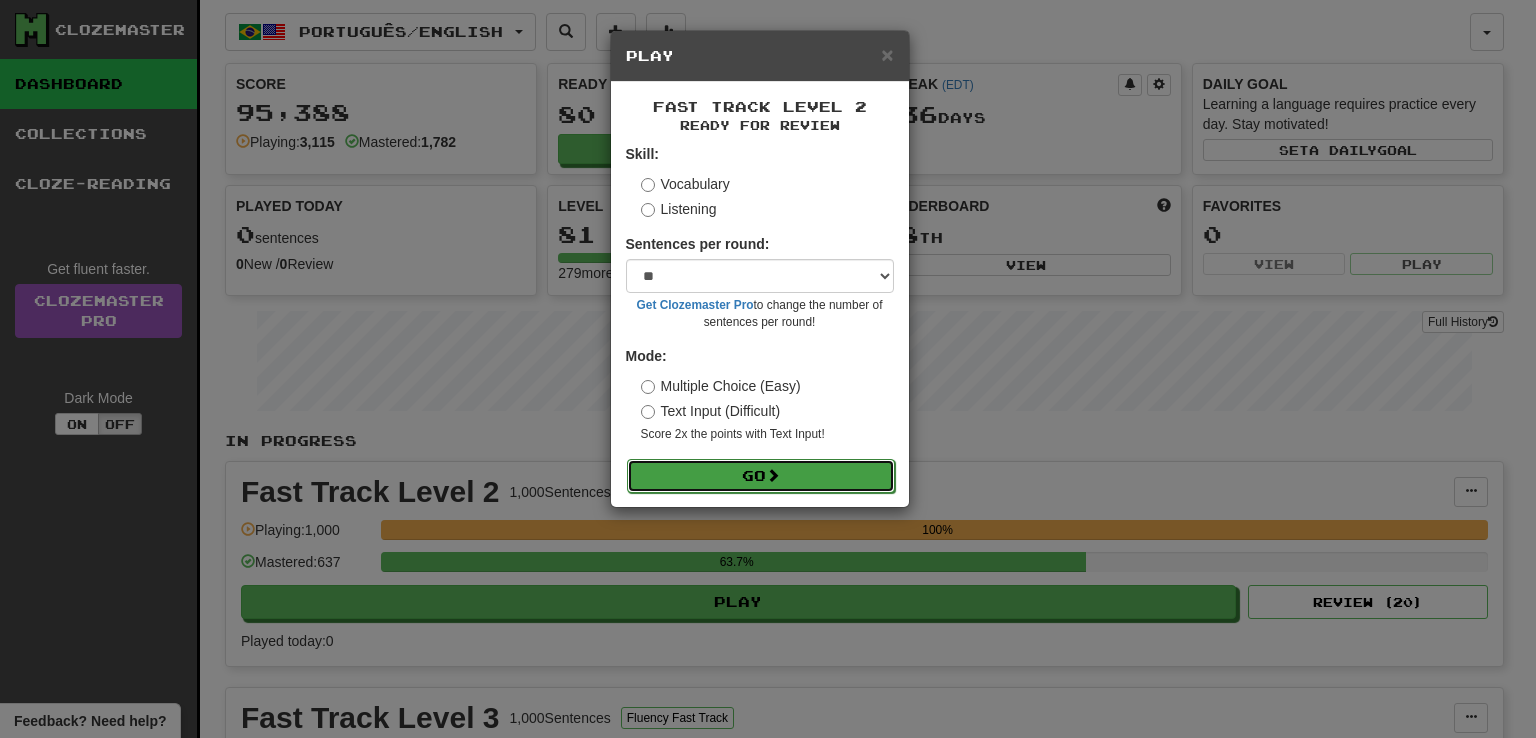 click on "Go" at bounding box center (761, 476) 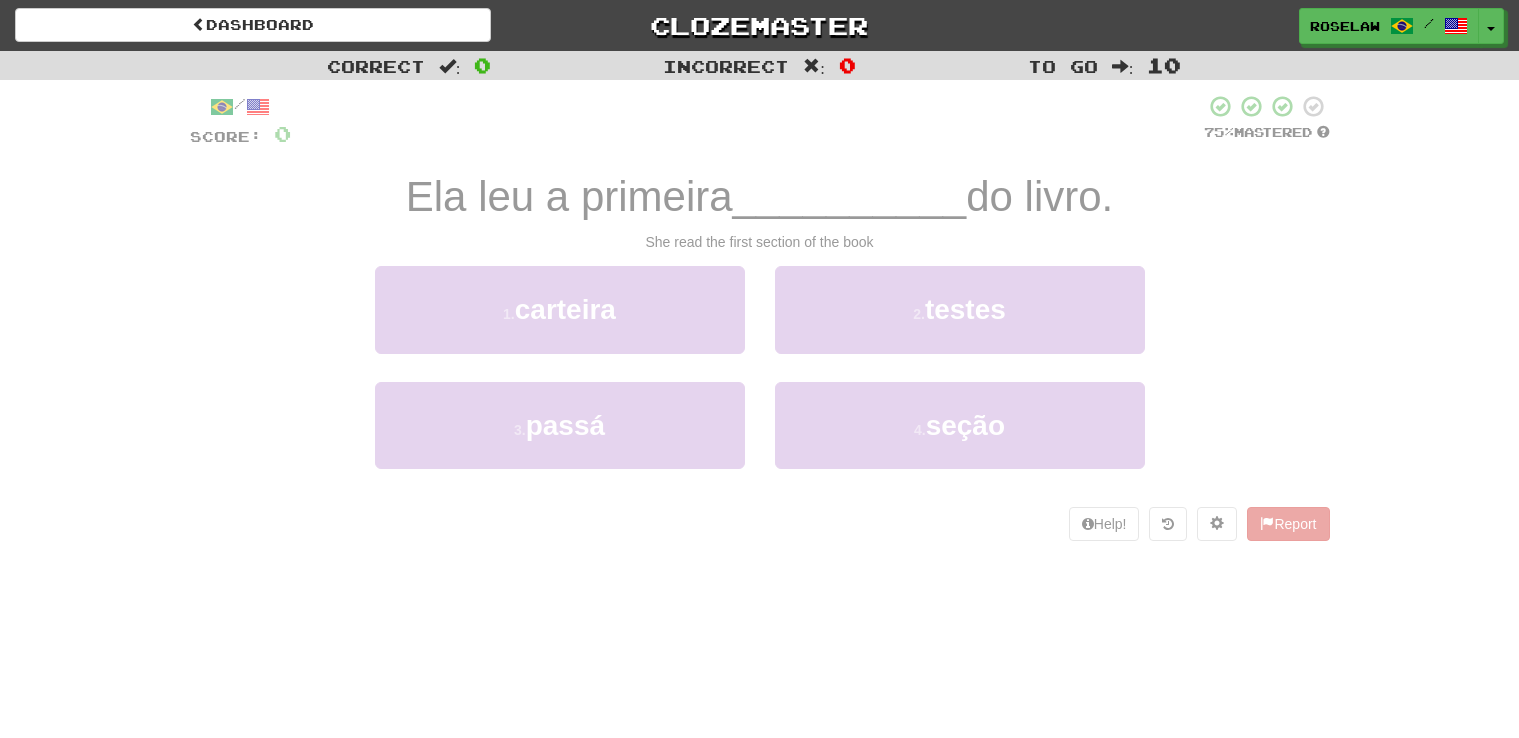 scroll, scrollTop: 0, scrollLeft: 0, axis: both 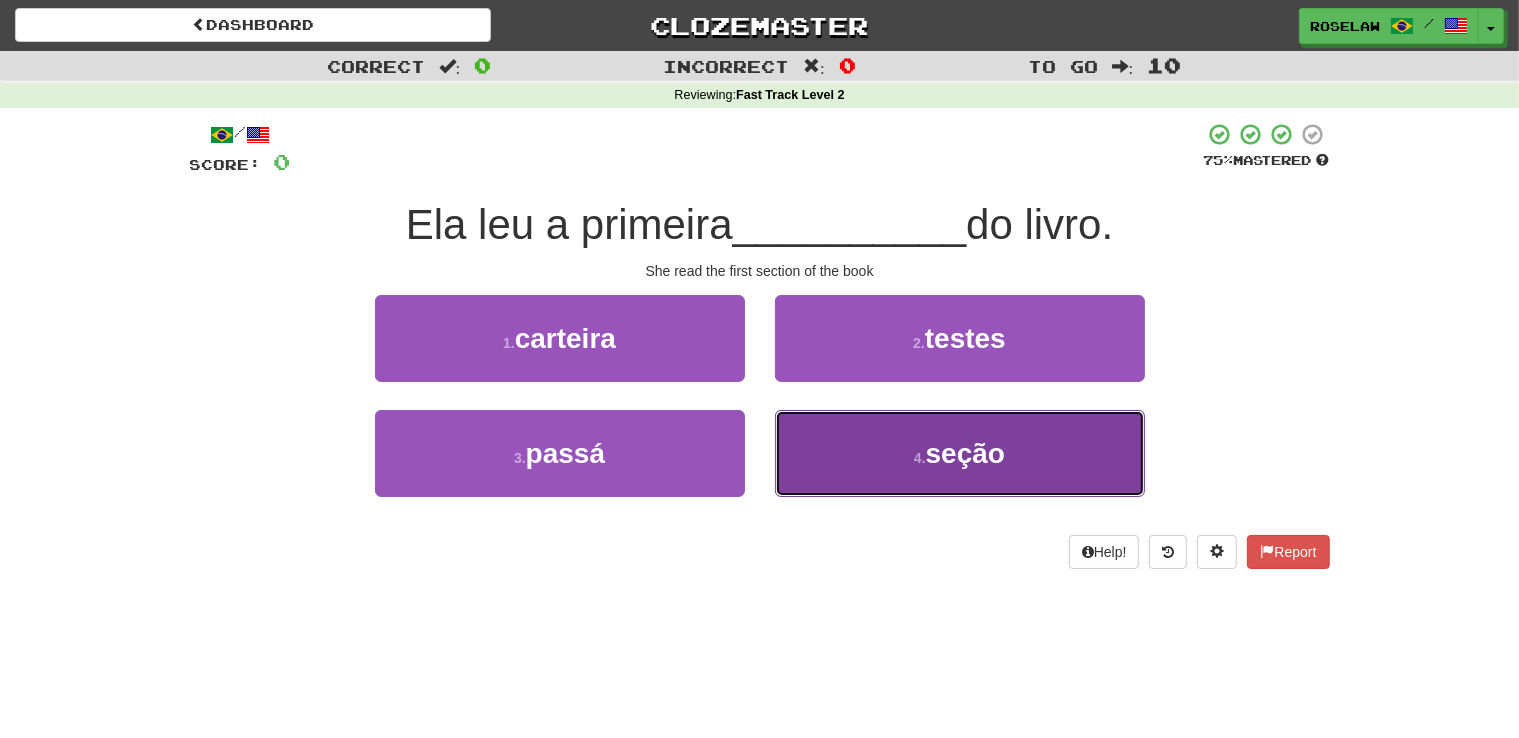 click on "4 .  seção" at bounding box center (960, 453) 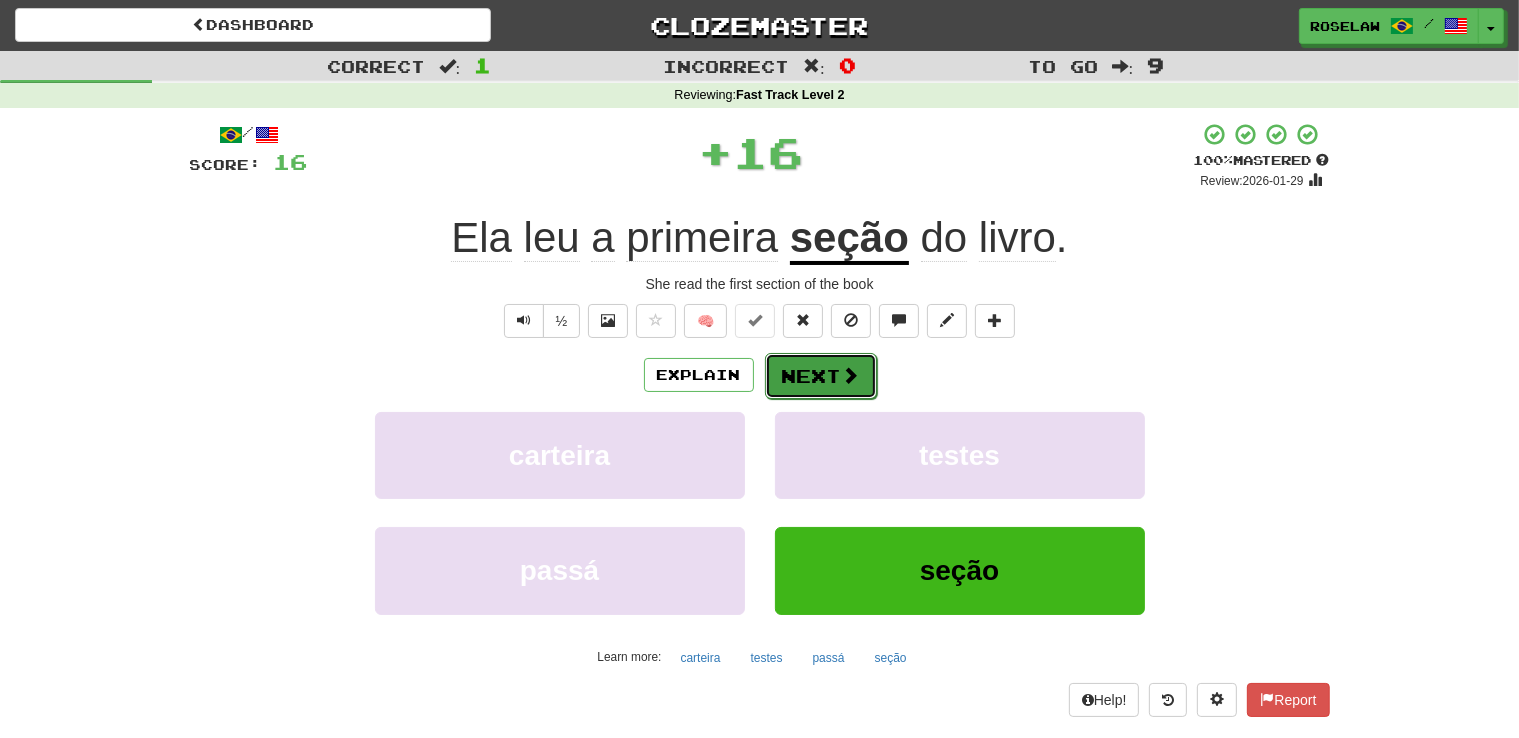click on "Next" at bounding box center [821, 376] 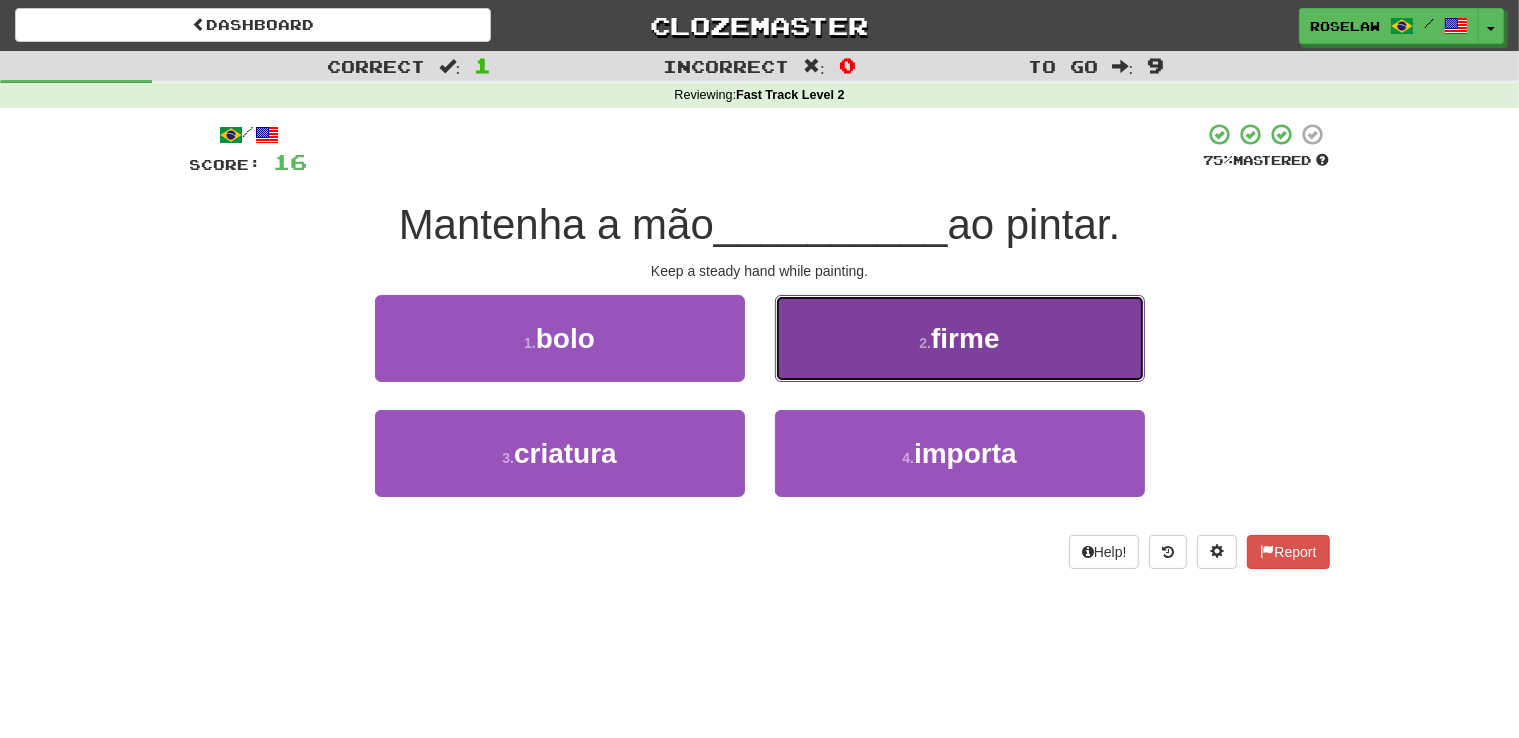 click on "2 .  firme" at bounding box center [960, 338] 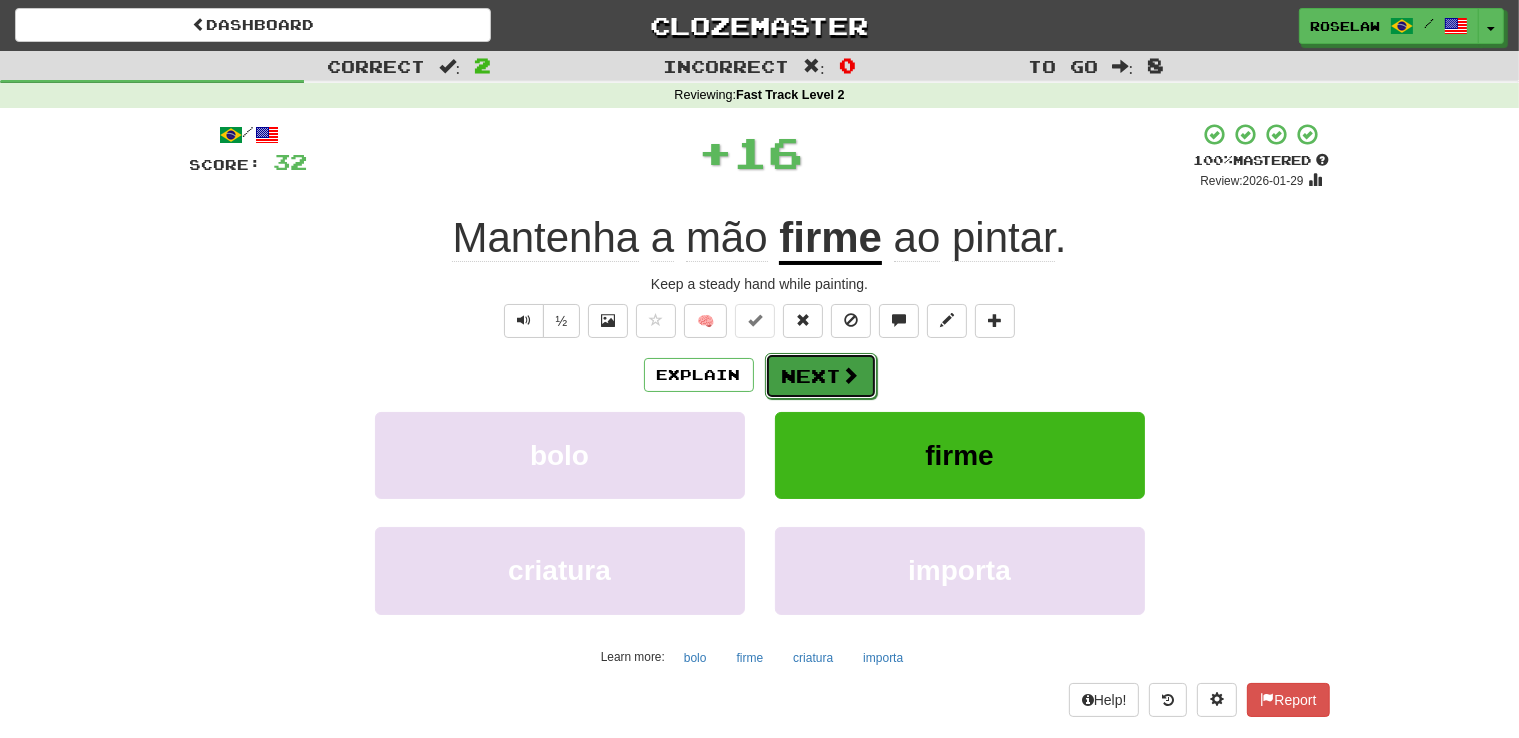 click on "Next" at bounding box center (821, 376) 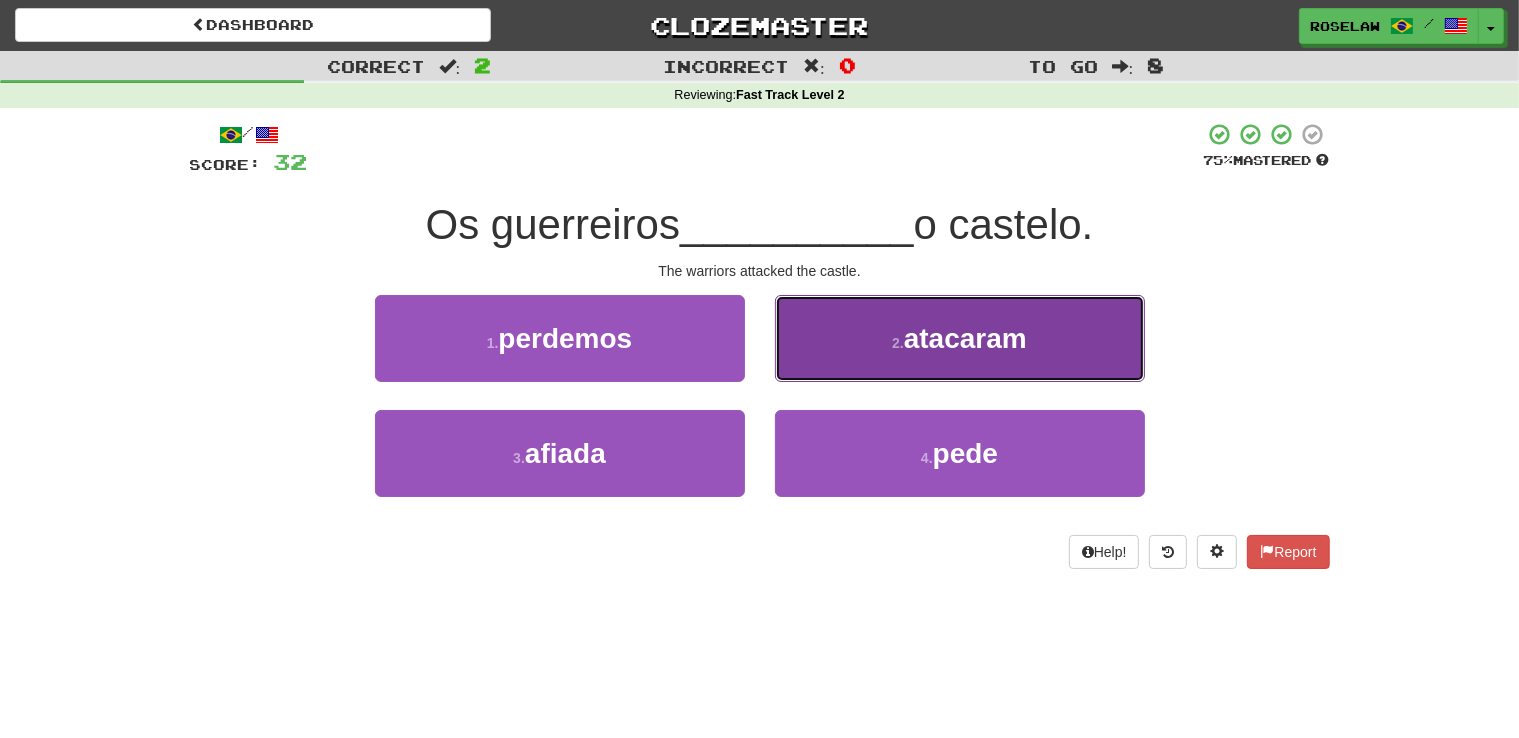 click on "2 .  atacaram" at bounding box center [960, 338] 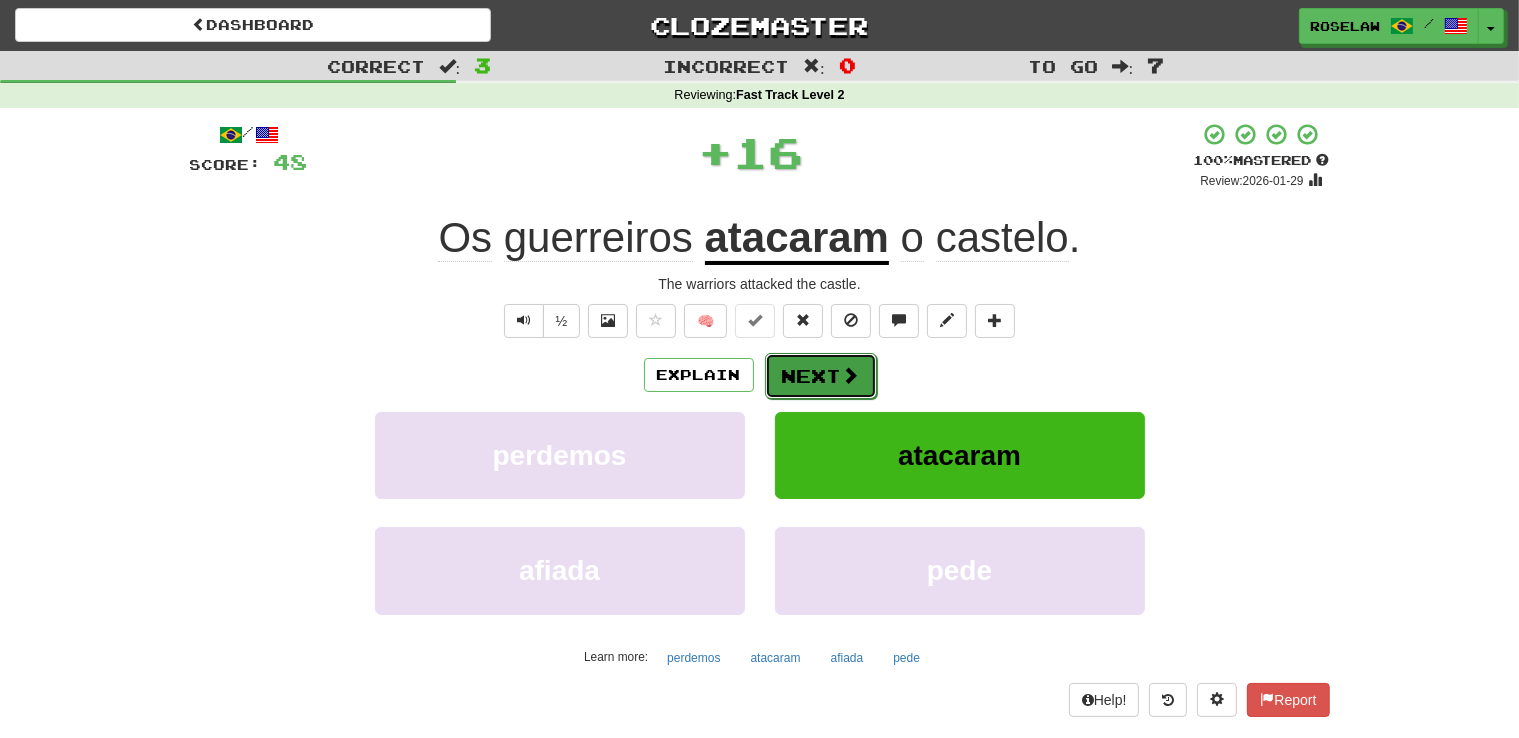 click on "Next" at bounding box center (821, 376) 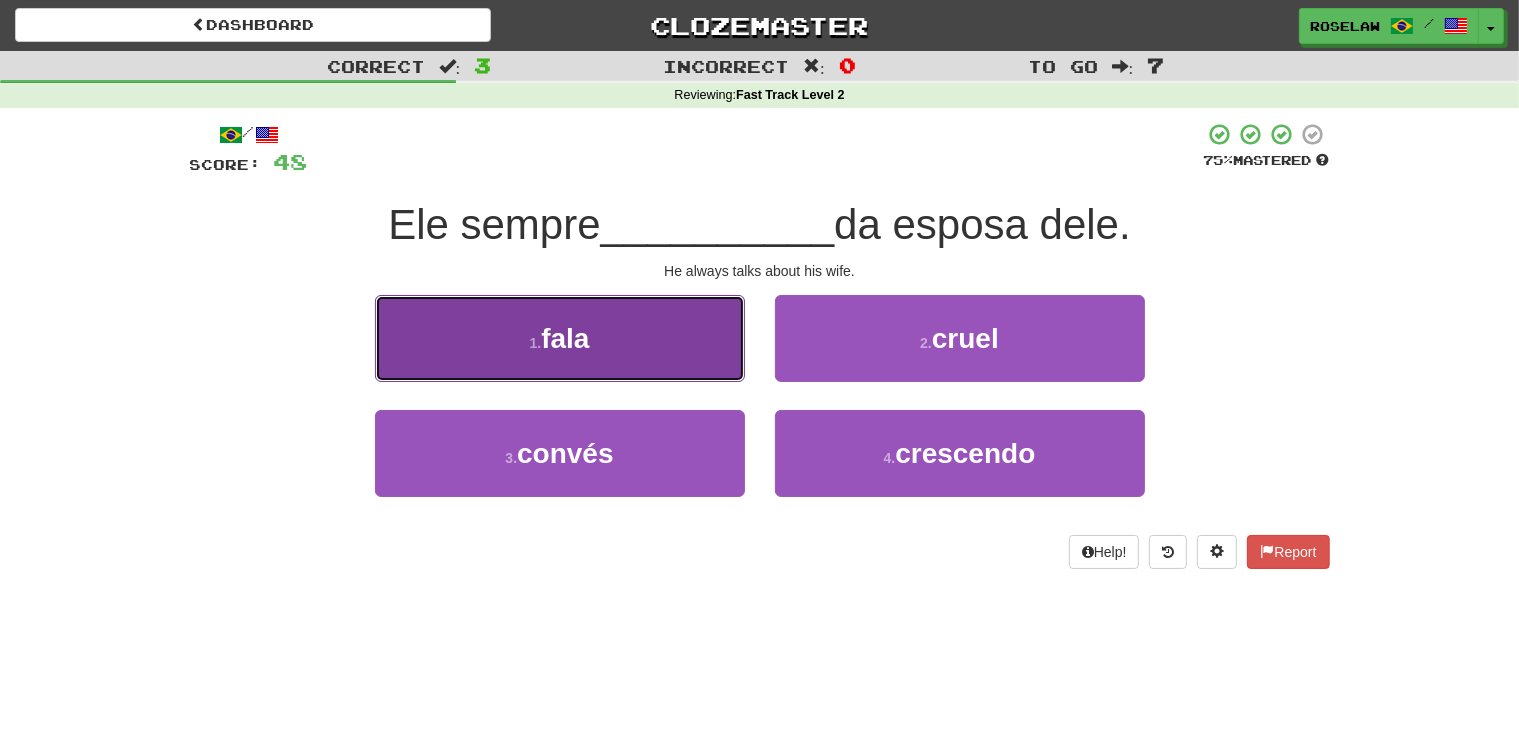 click on "1 .  fala" at bounding box center [560, 338] 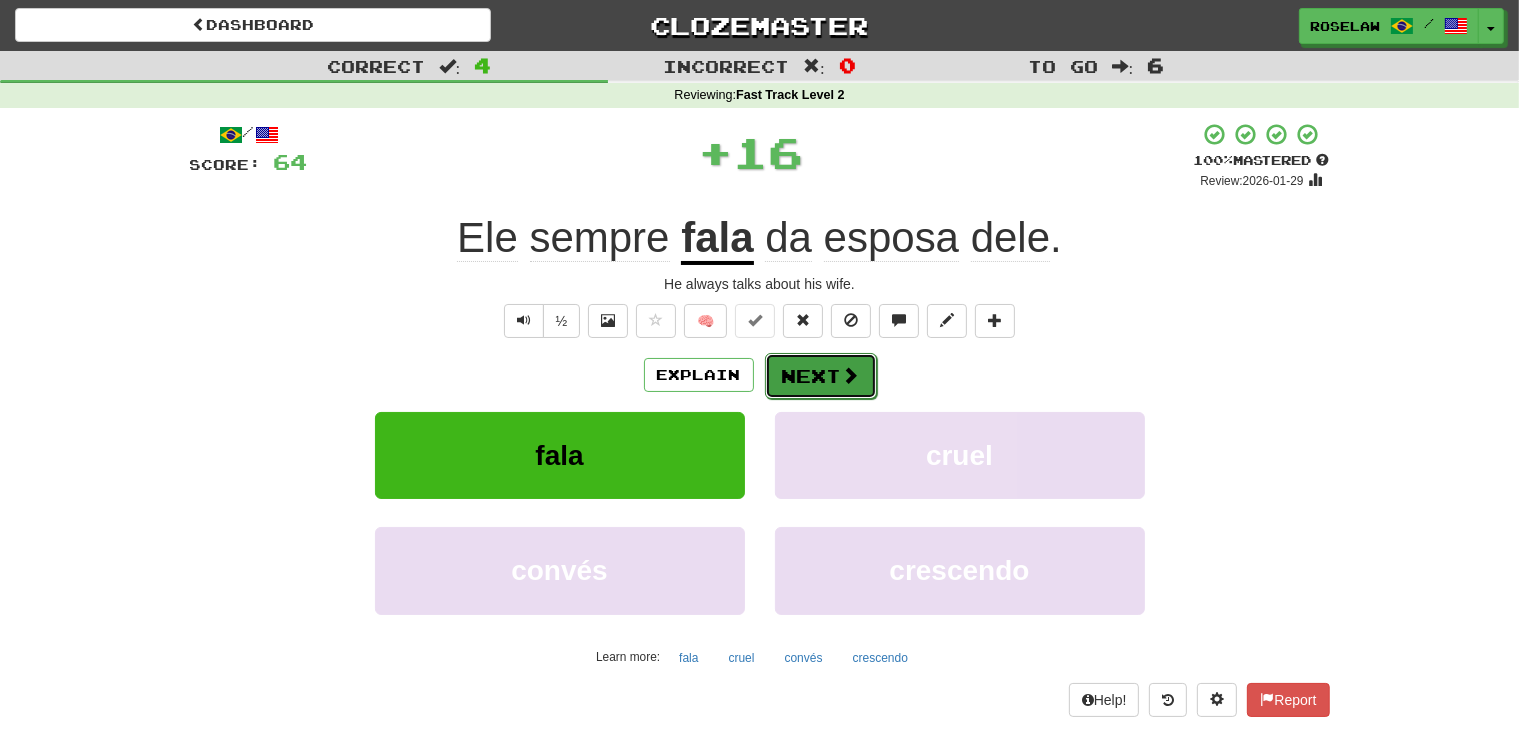 click on "Next" at bounding box center [821, 376] 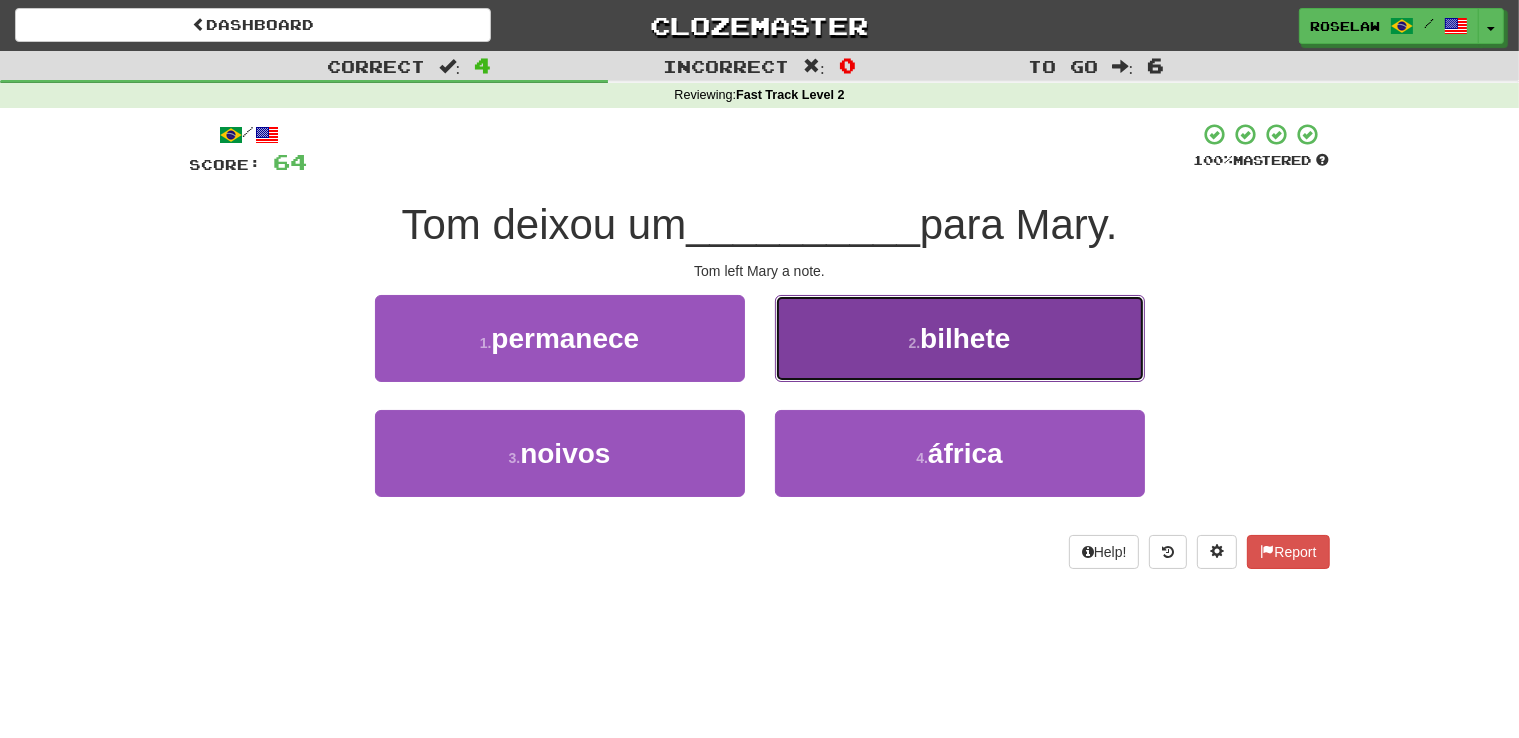 click on "2 .  bilhete" at bounding box center [960, 338] 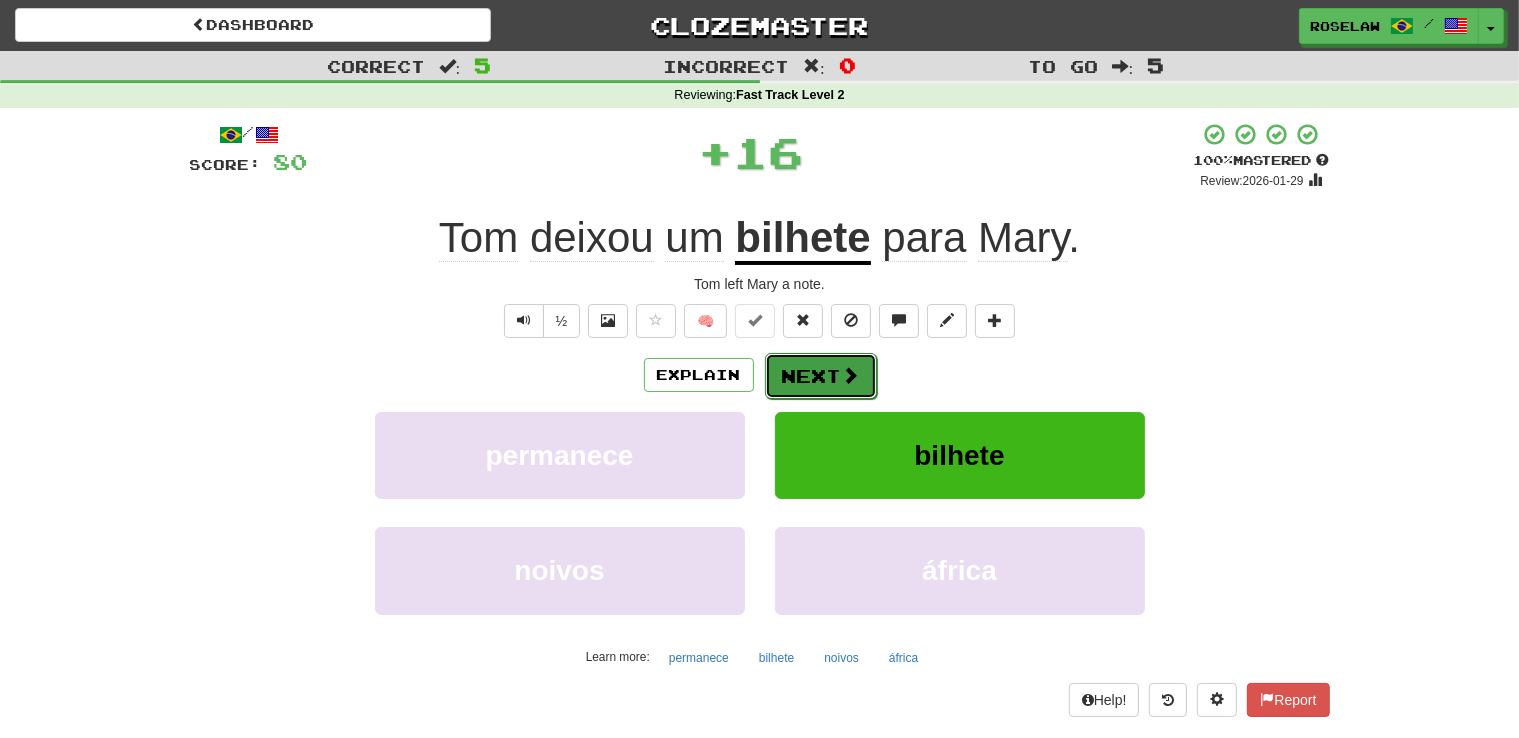 click on "Next" at bounding box center [821, 376] 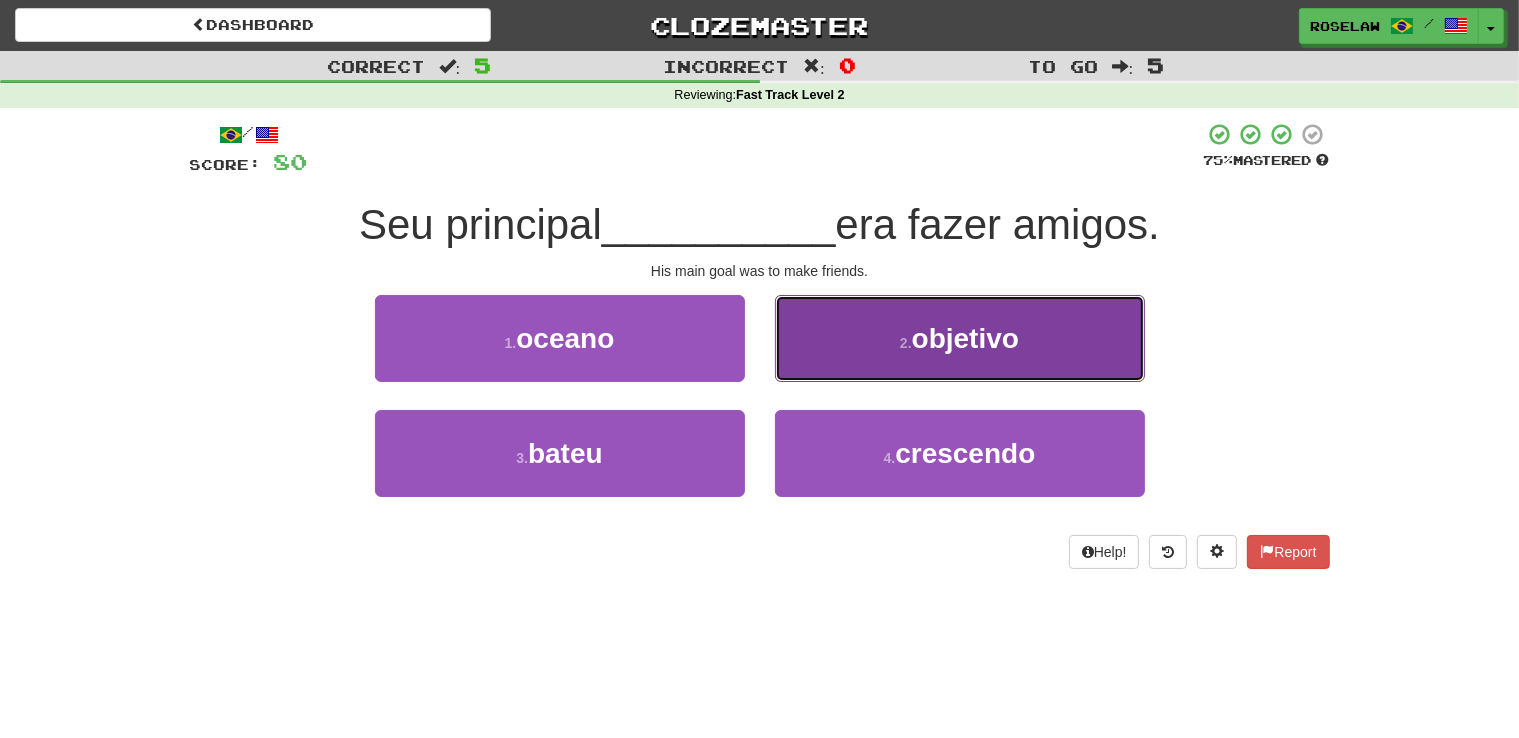 click on "2 .  objetivo" at bounding box center [960, 338] 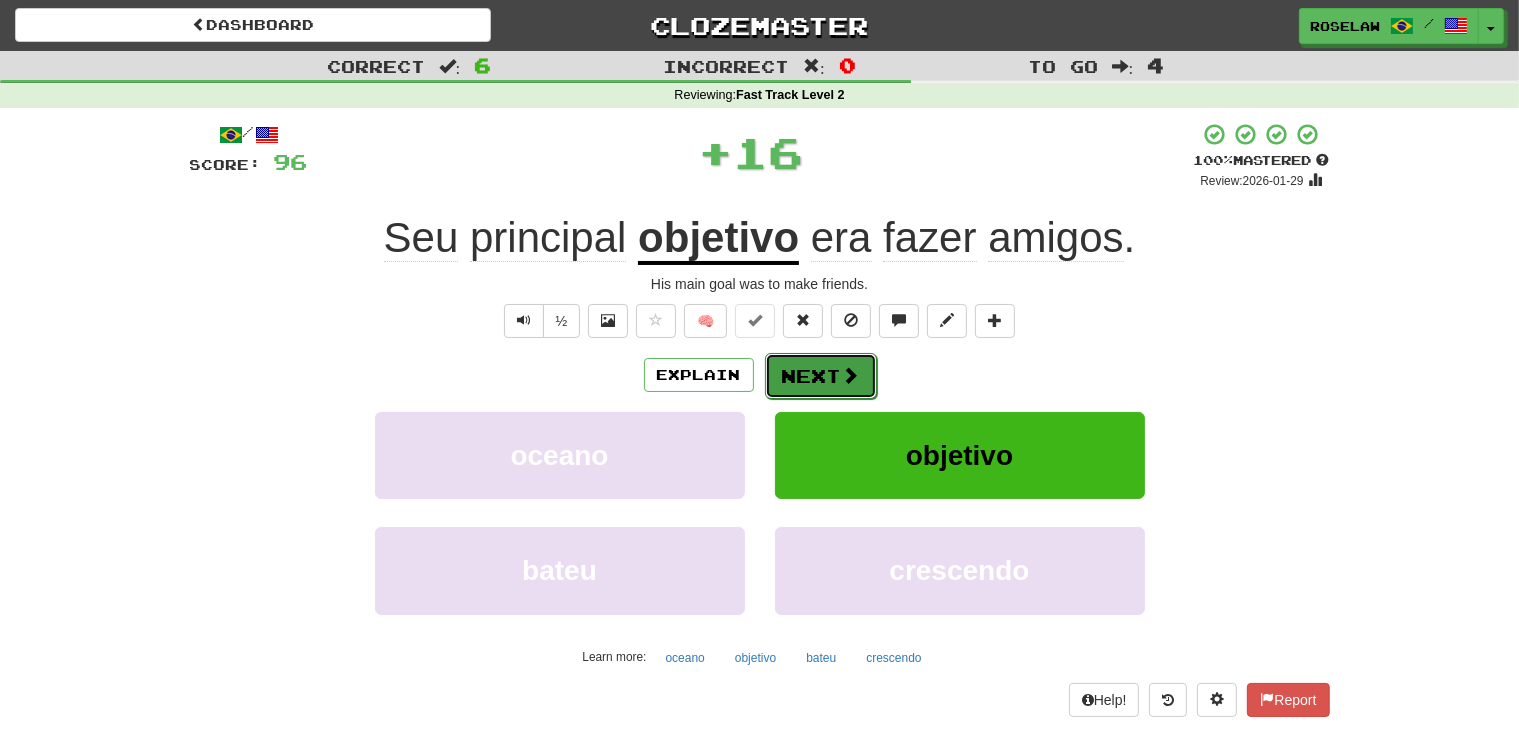 click on "Next" at bounding box center (821, 376) 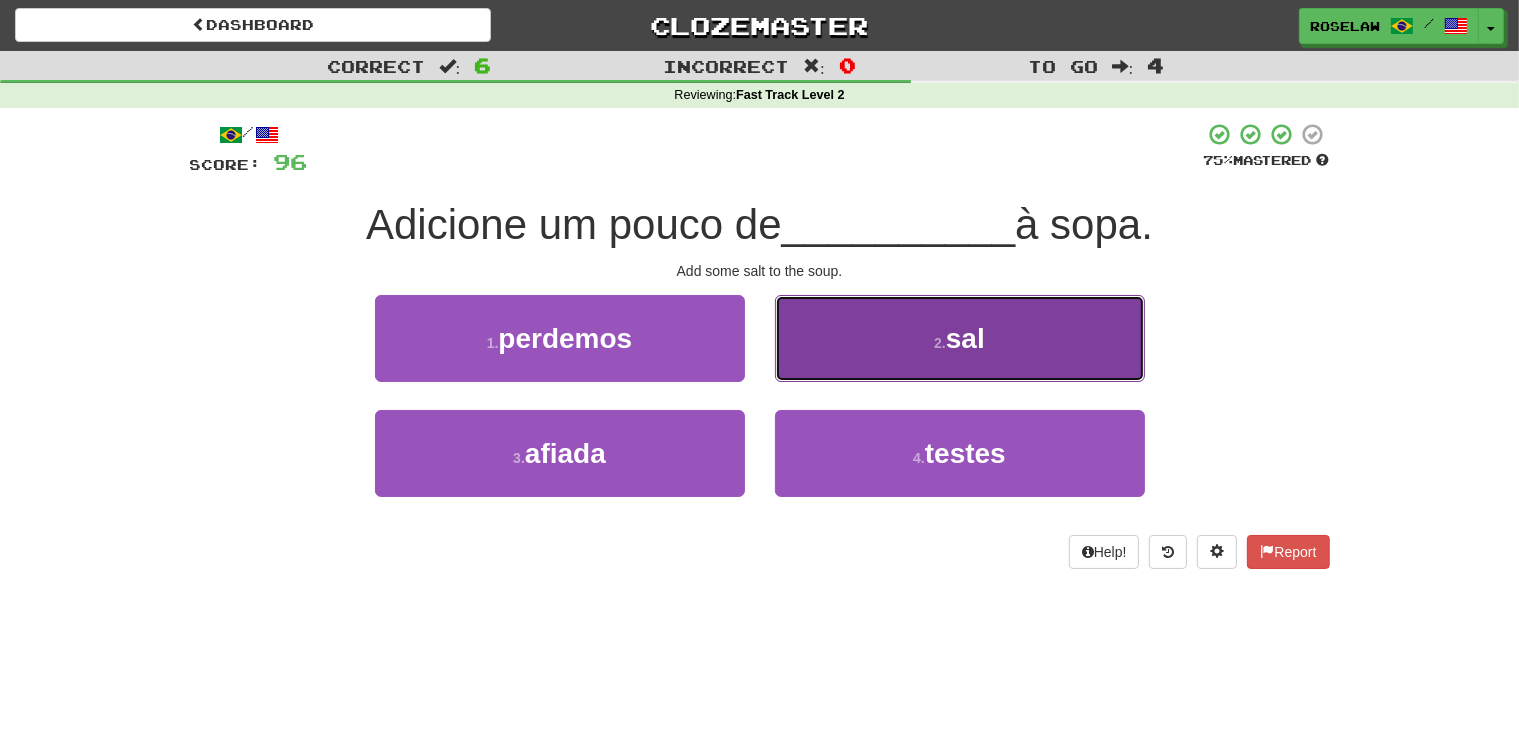 click on "2 .  sal" at bounding box center [960, 338] 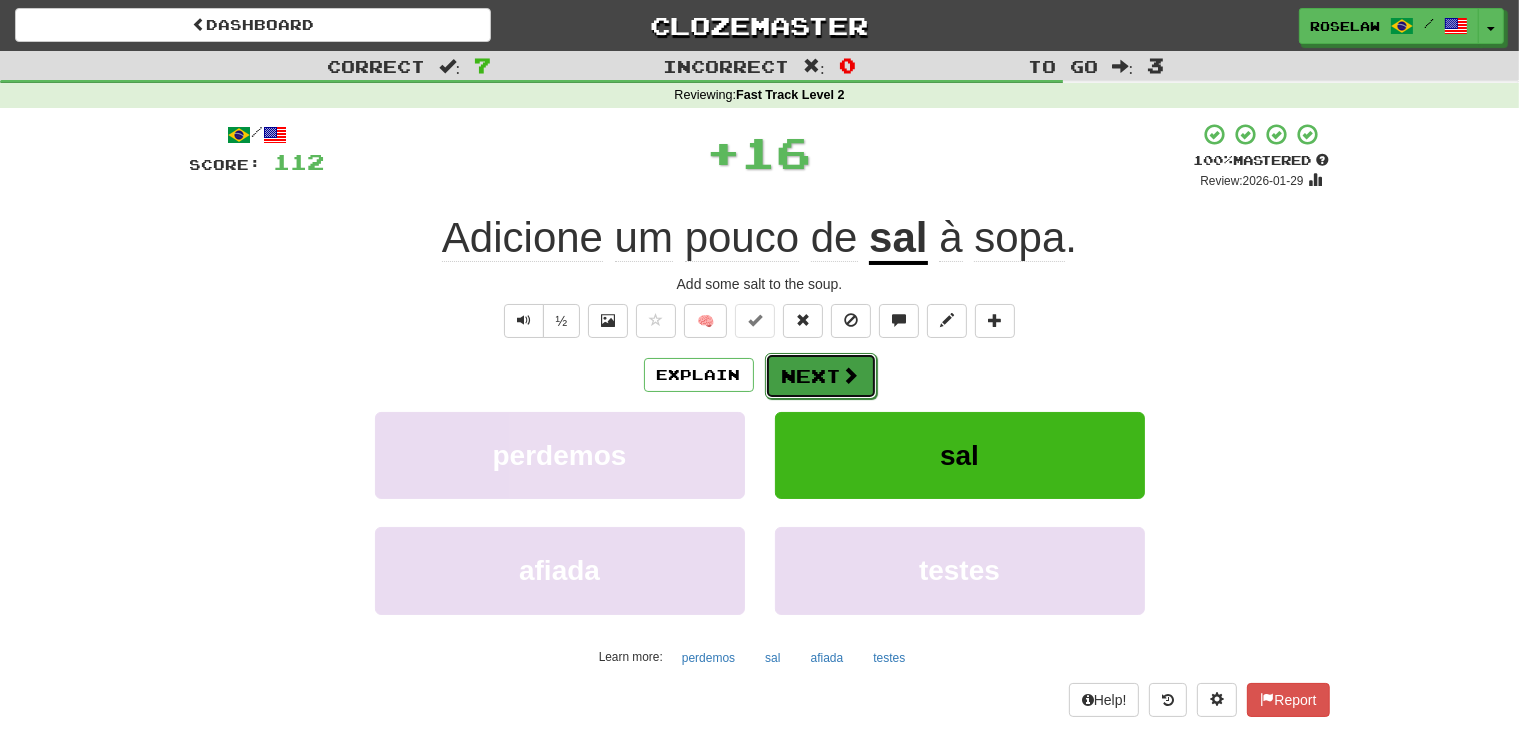click on "Next" at bounding box center (821, 376) 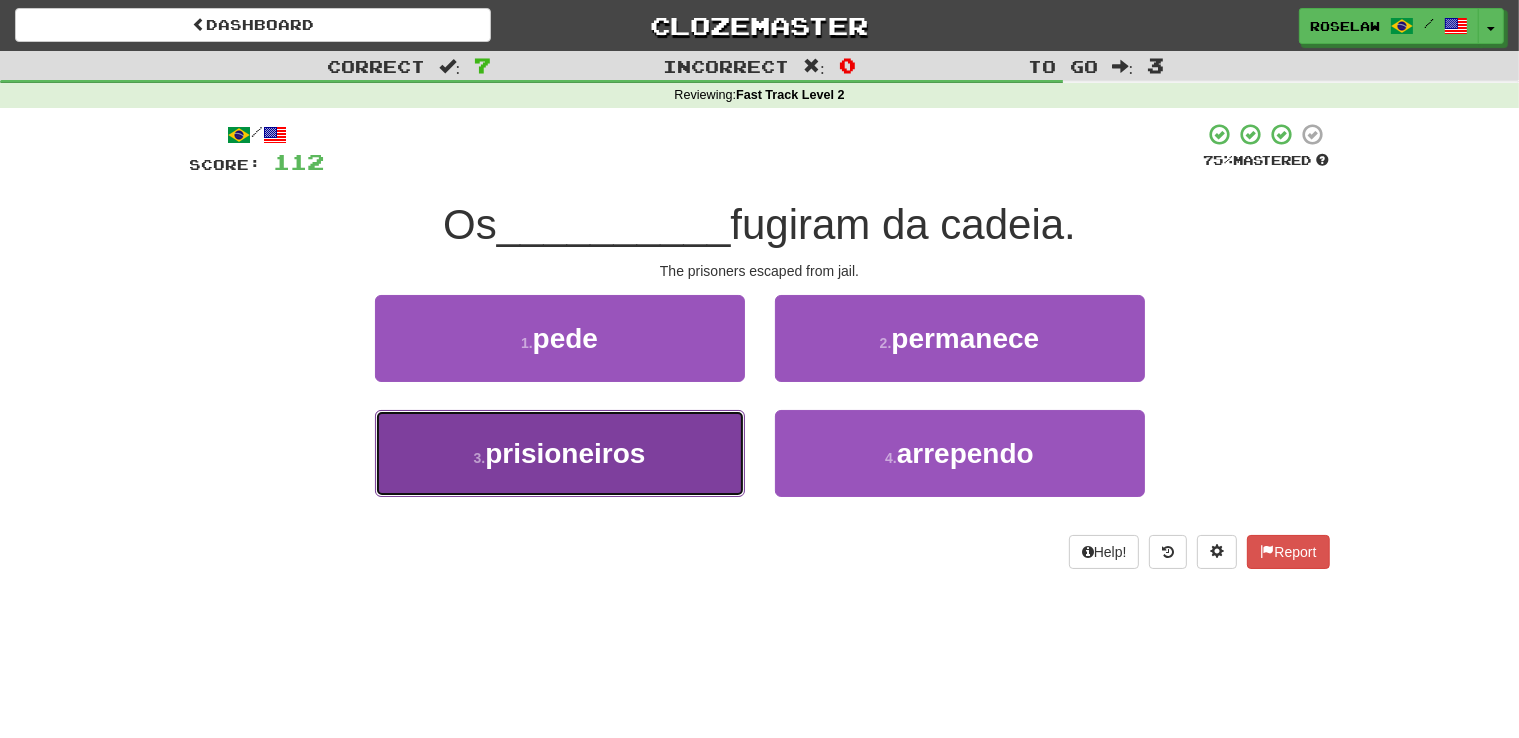 click on "3 .  prisioneiros" at bounding box center [560, 453] 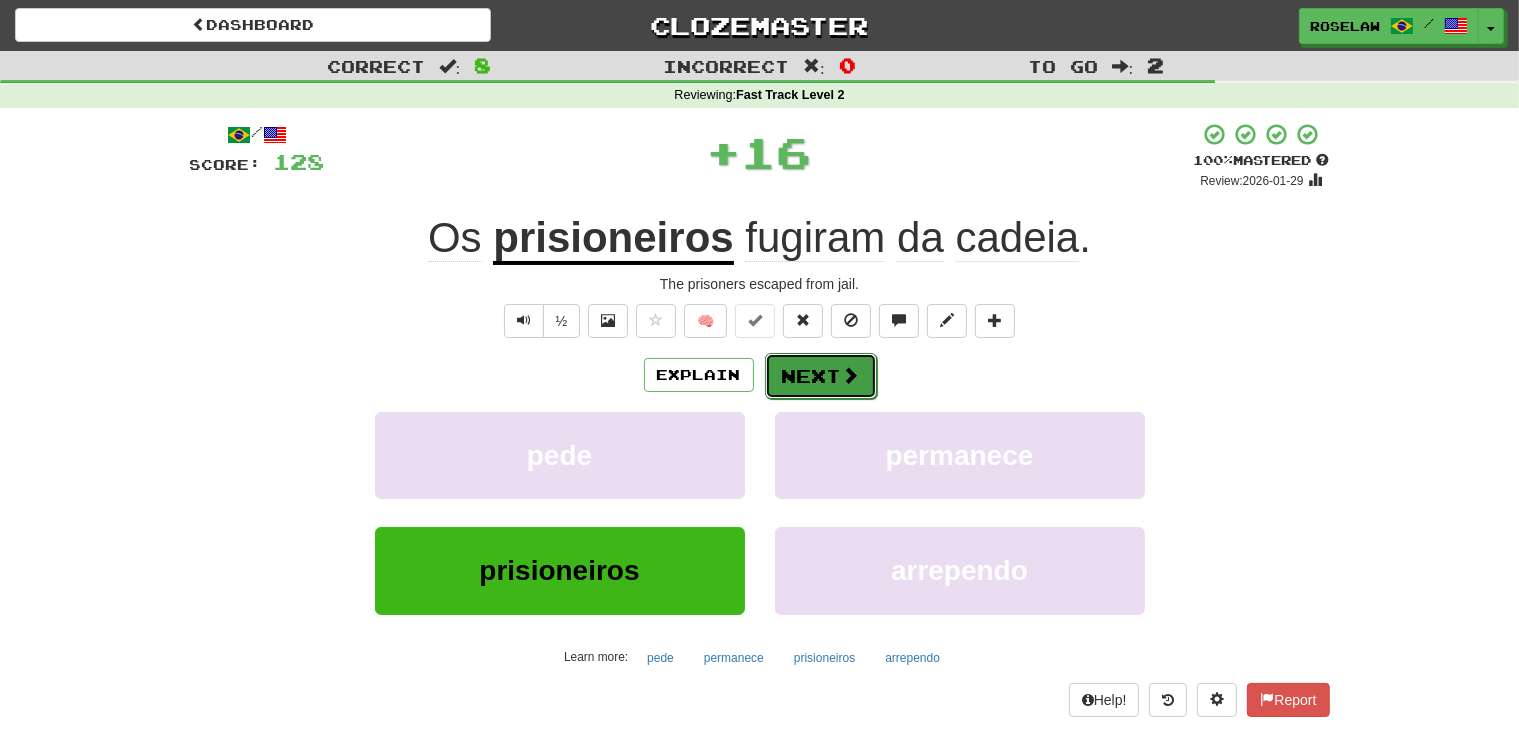 click on "Next" at bounding box center [821, 376] 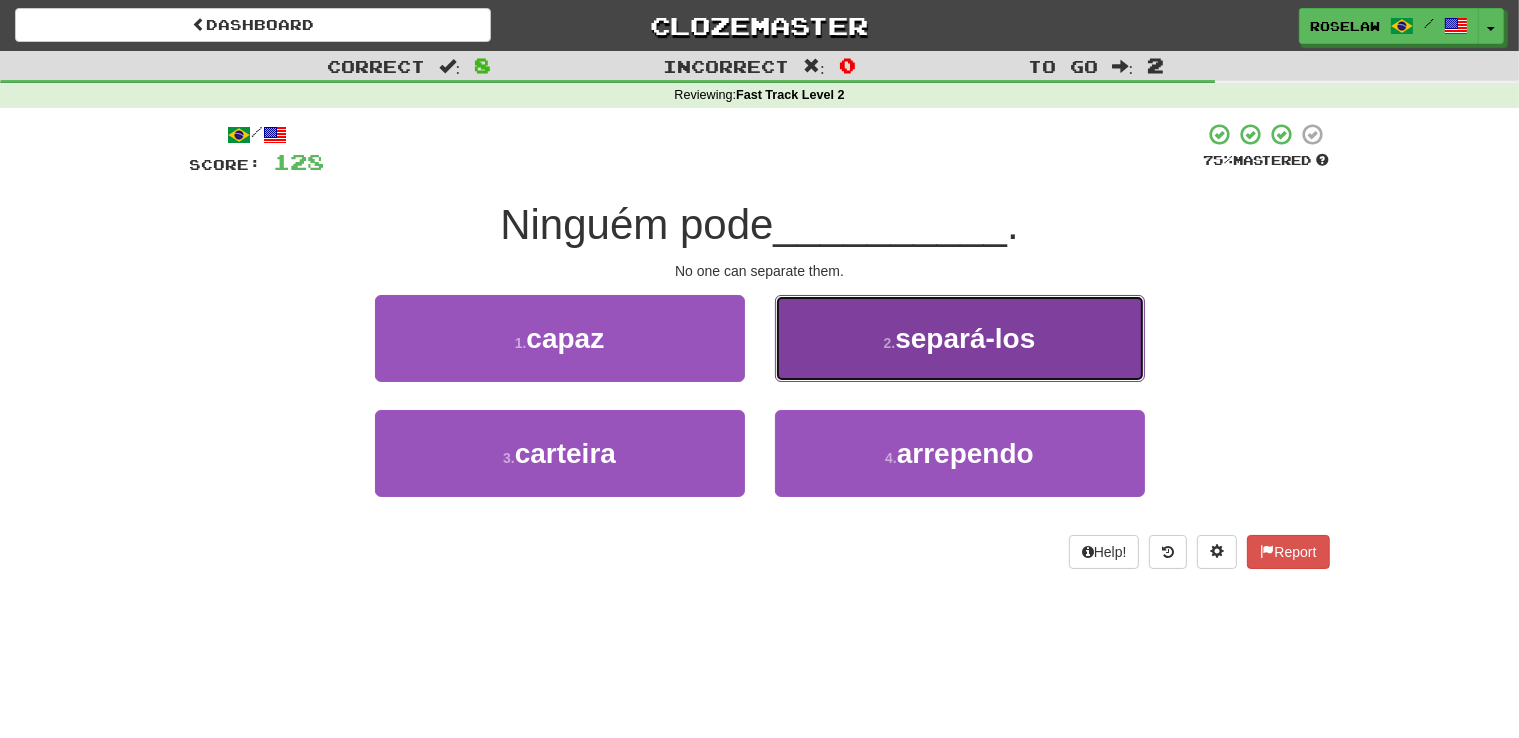 click on "2 .  separá-los" at bounding box center [960, 338] 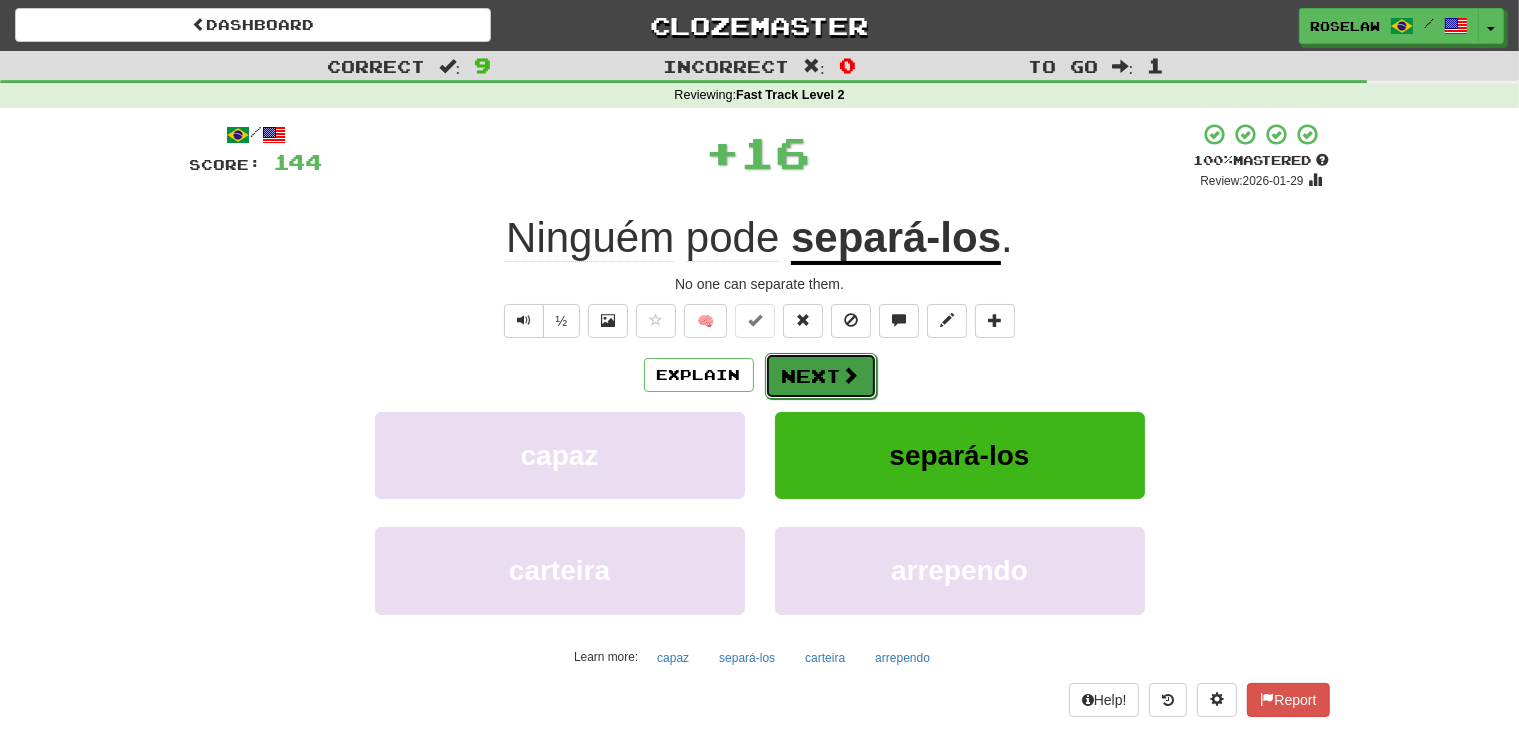 click on "Next" at bounding box center (821, 376) 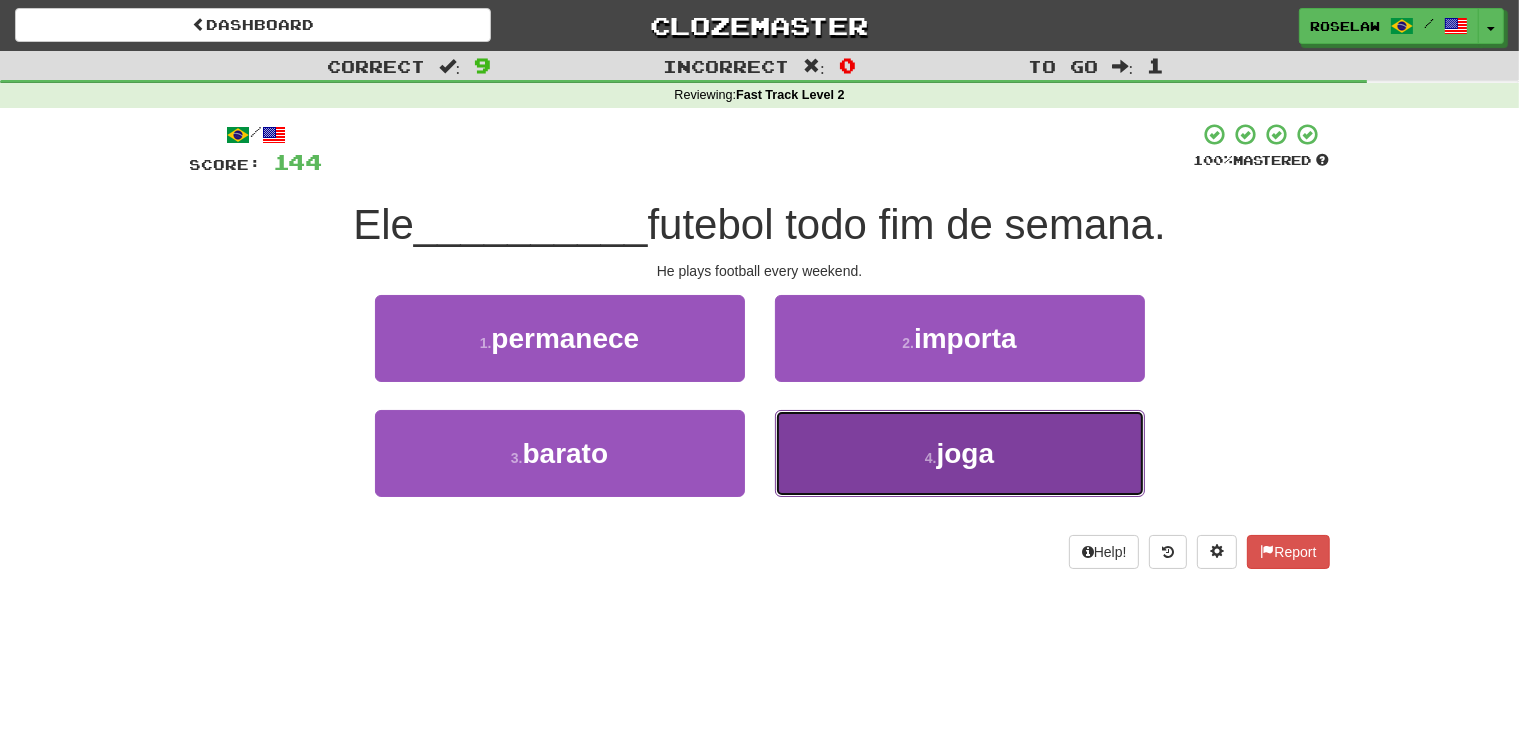 click on "4 .  joga" at bounding box center [960, 453] 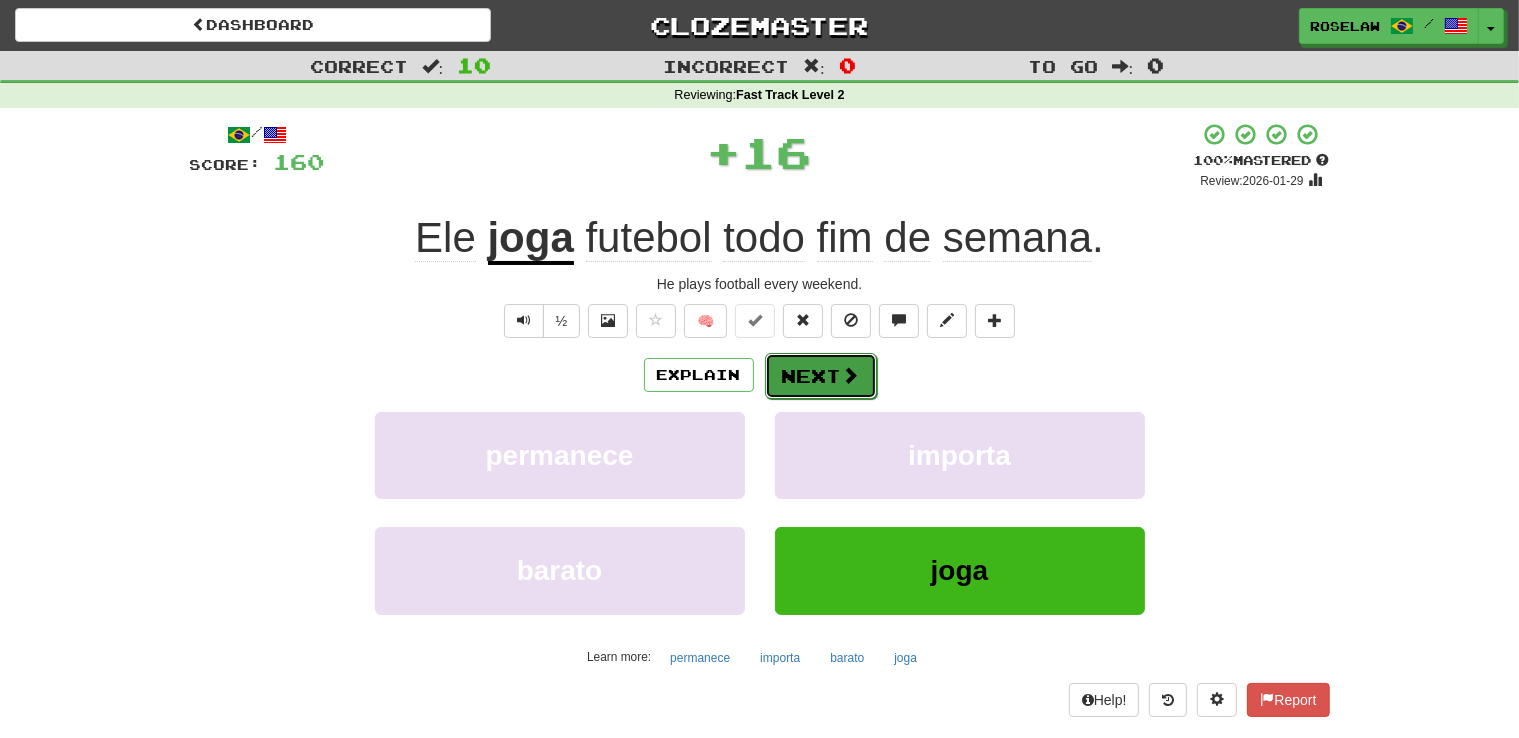click on "Next" at bounding box center [821, 376] 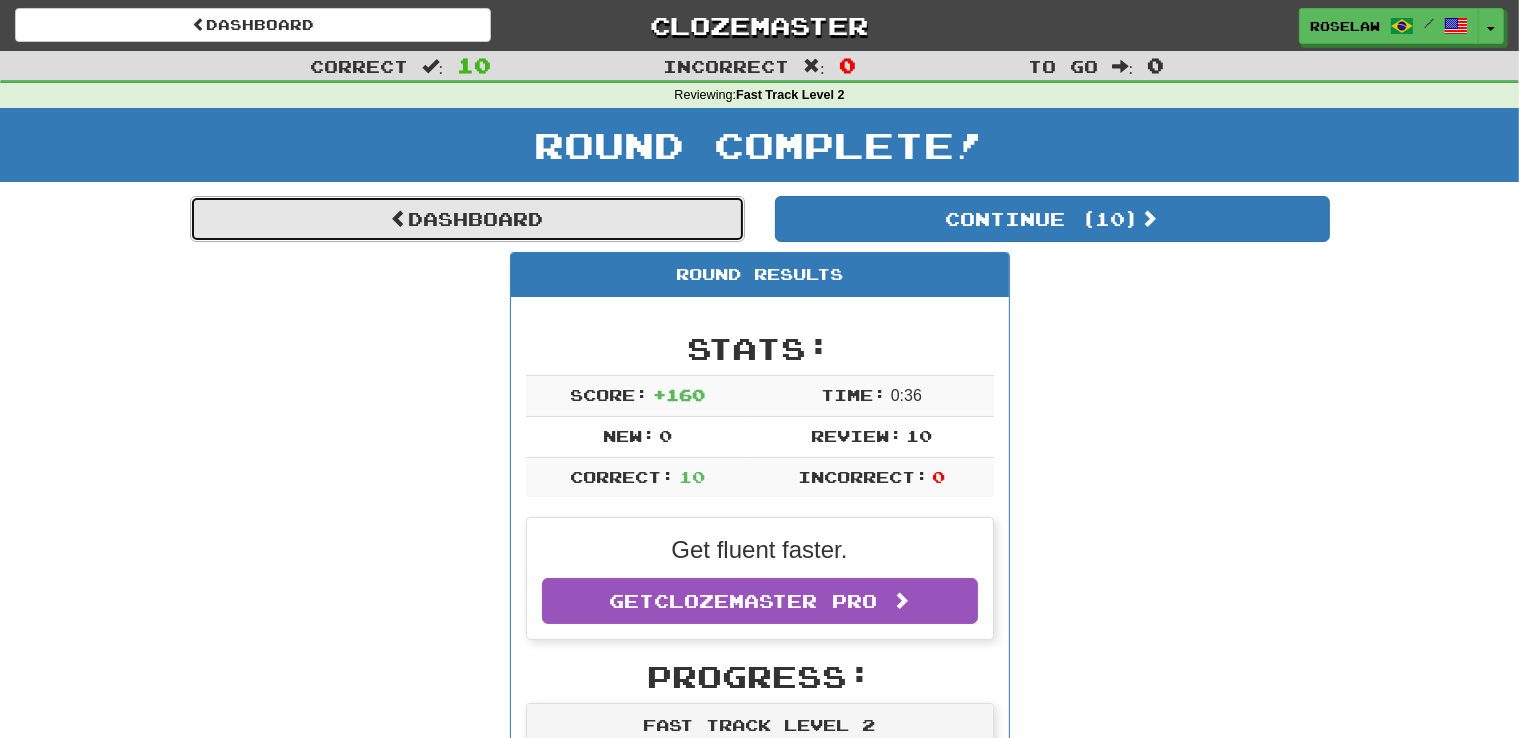 click on "Dashboard" at bounding box center (467, 219) 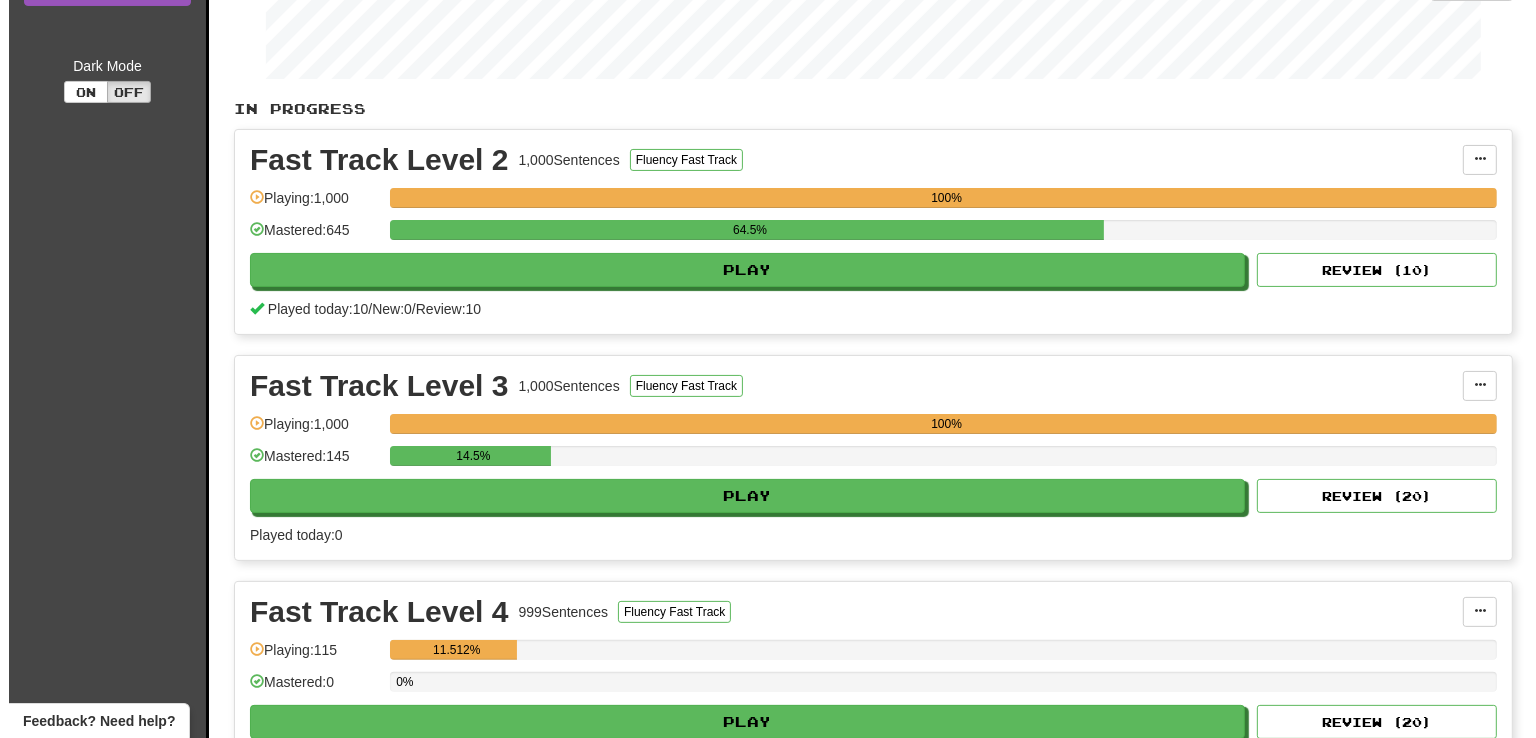 scroll, scrollTop: 332, scrollLeft: 0, axis: vertical 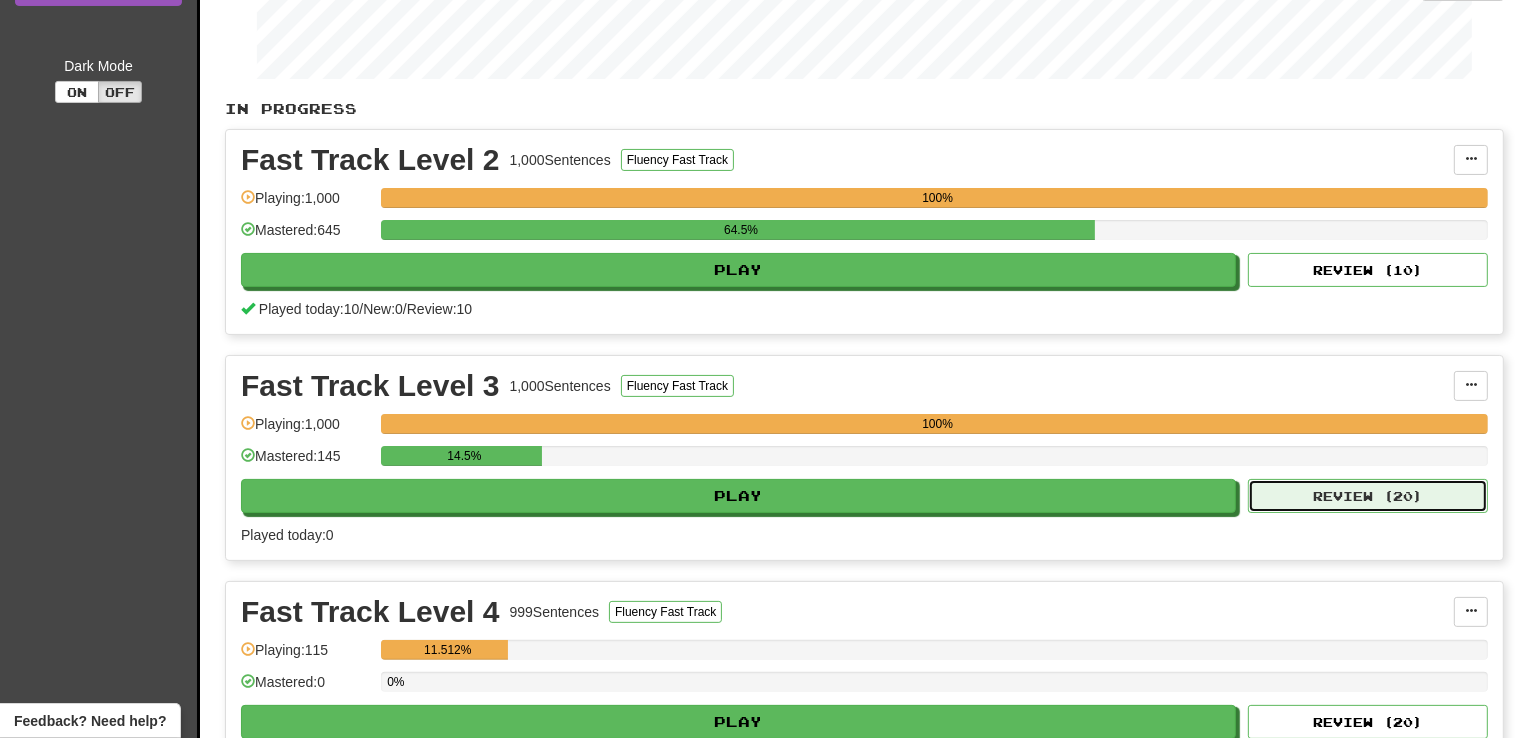 click on "Review ( 20 )" at bounding box center [1368, 496] 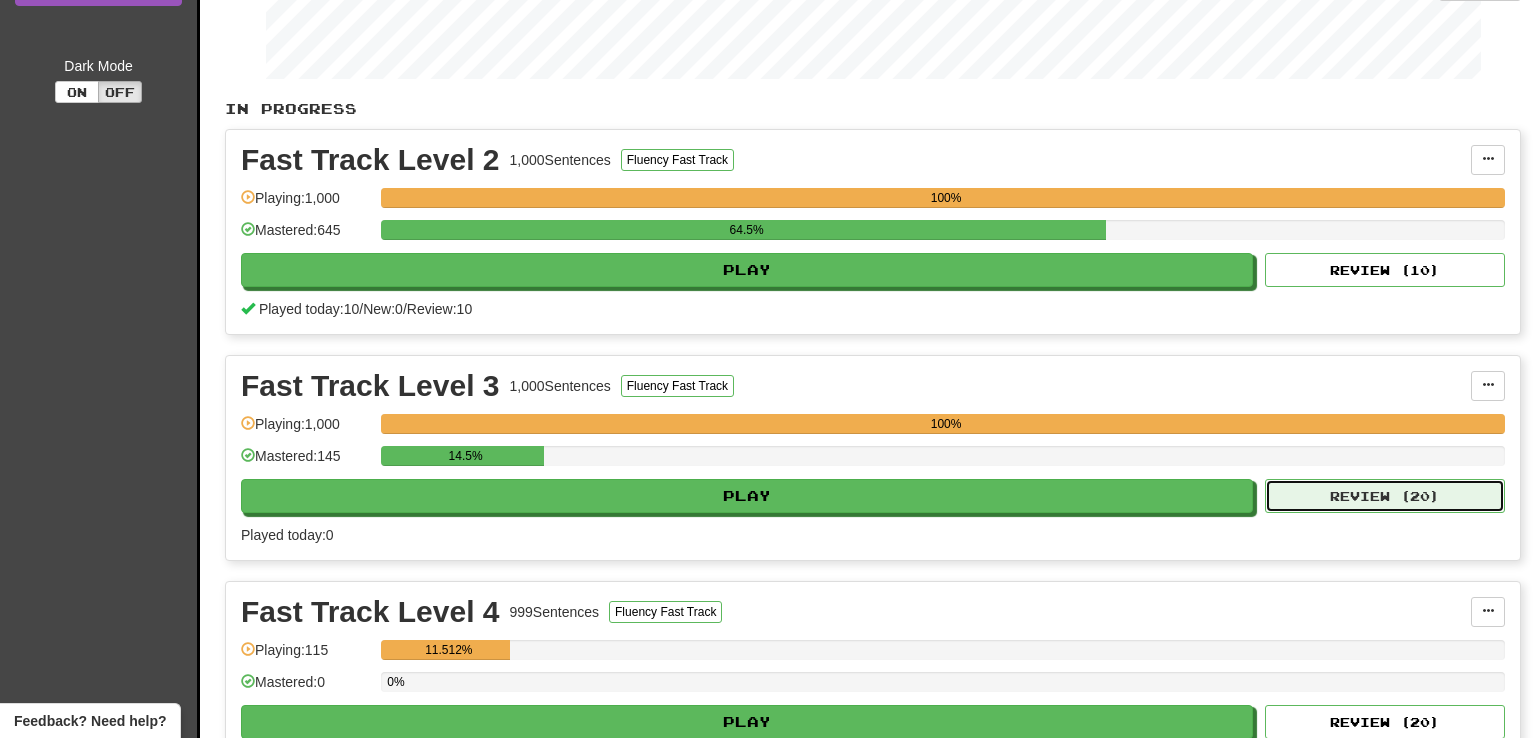 select on "**" 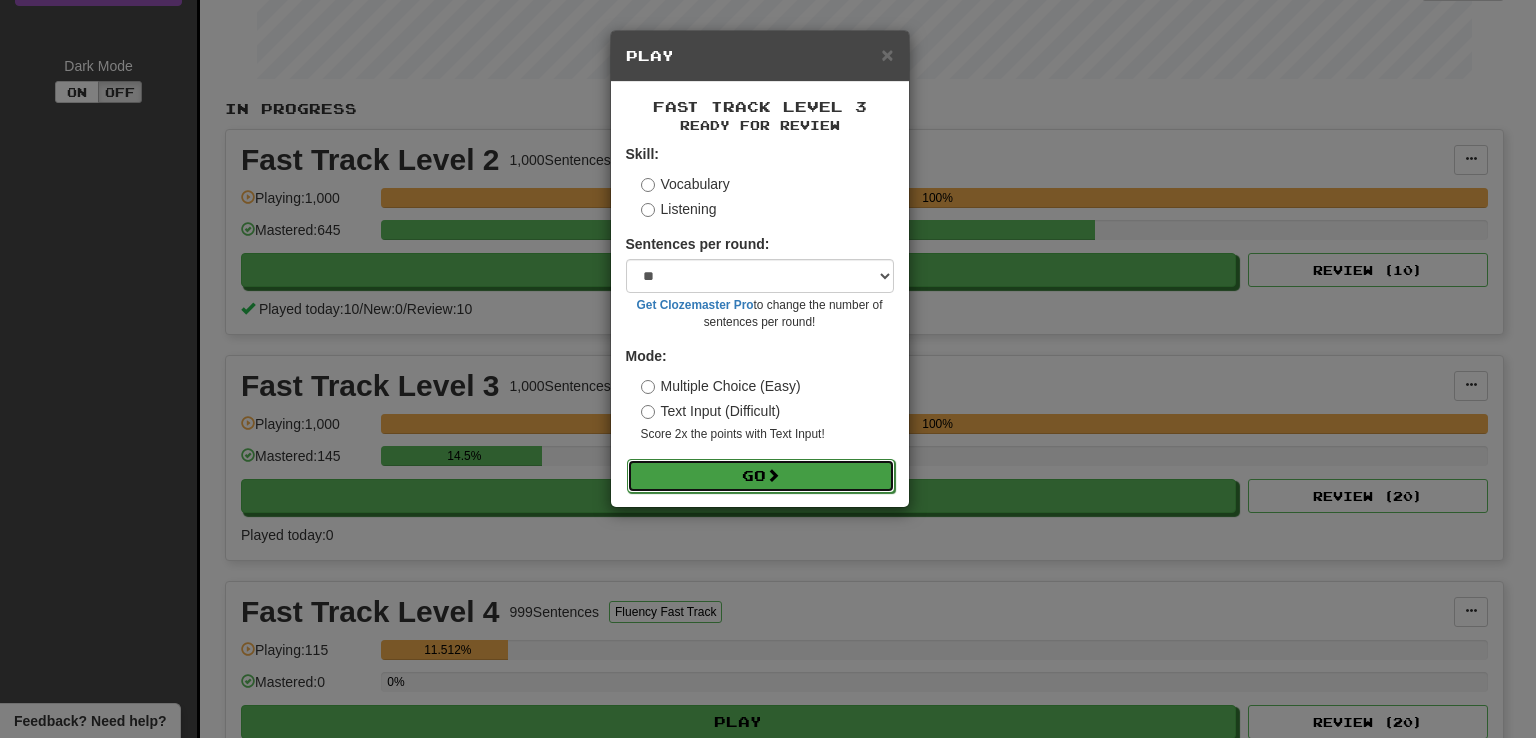 click on "Go" at bounding box center [761, 476] 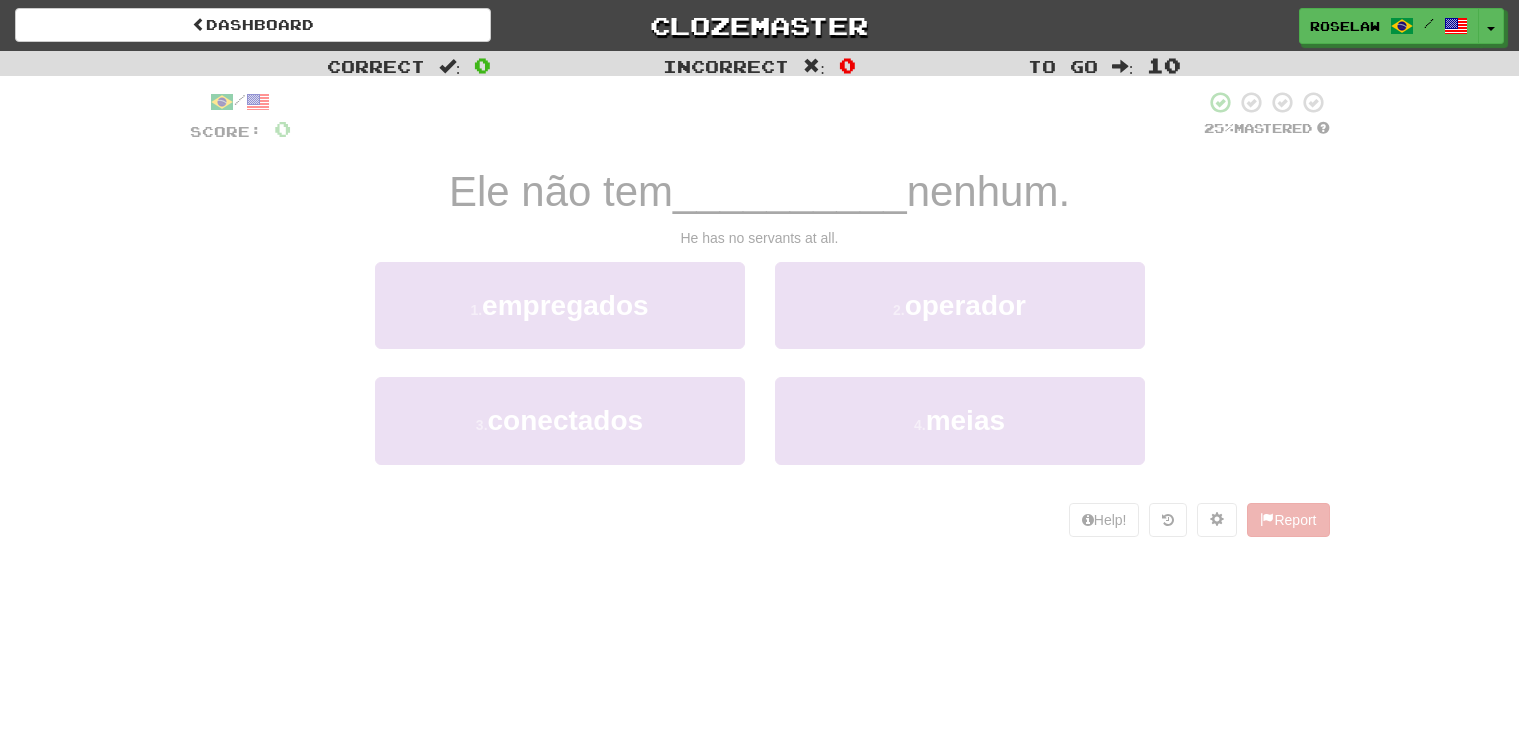 scroll, scrollTop: 0, scrollLeft: 0, axis: both 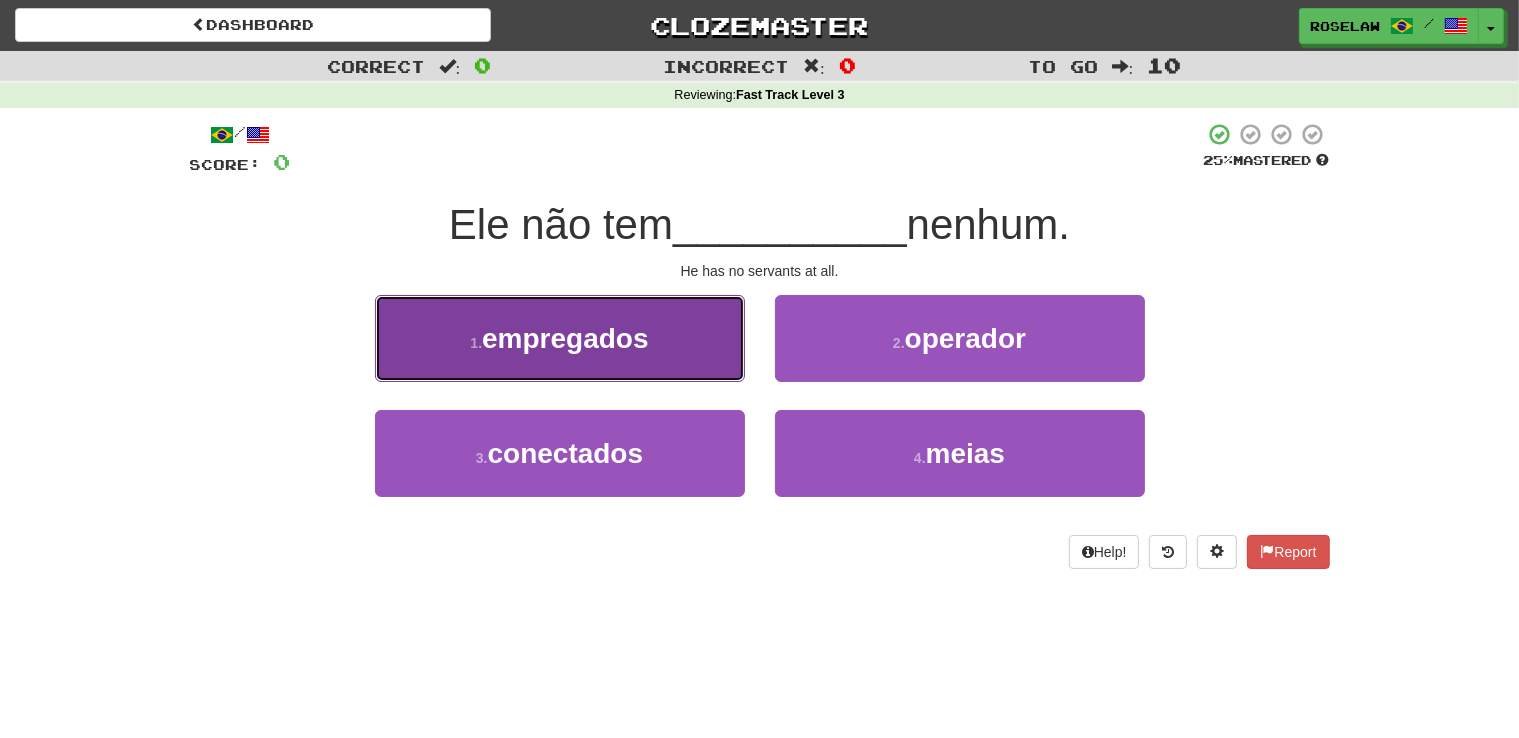 click on "1 .  empregados" at bounding box center (560, 338) 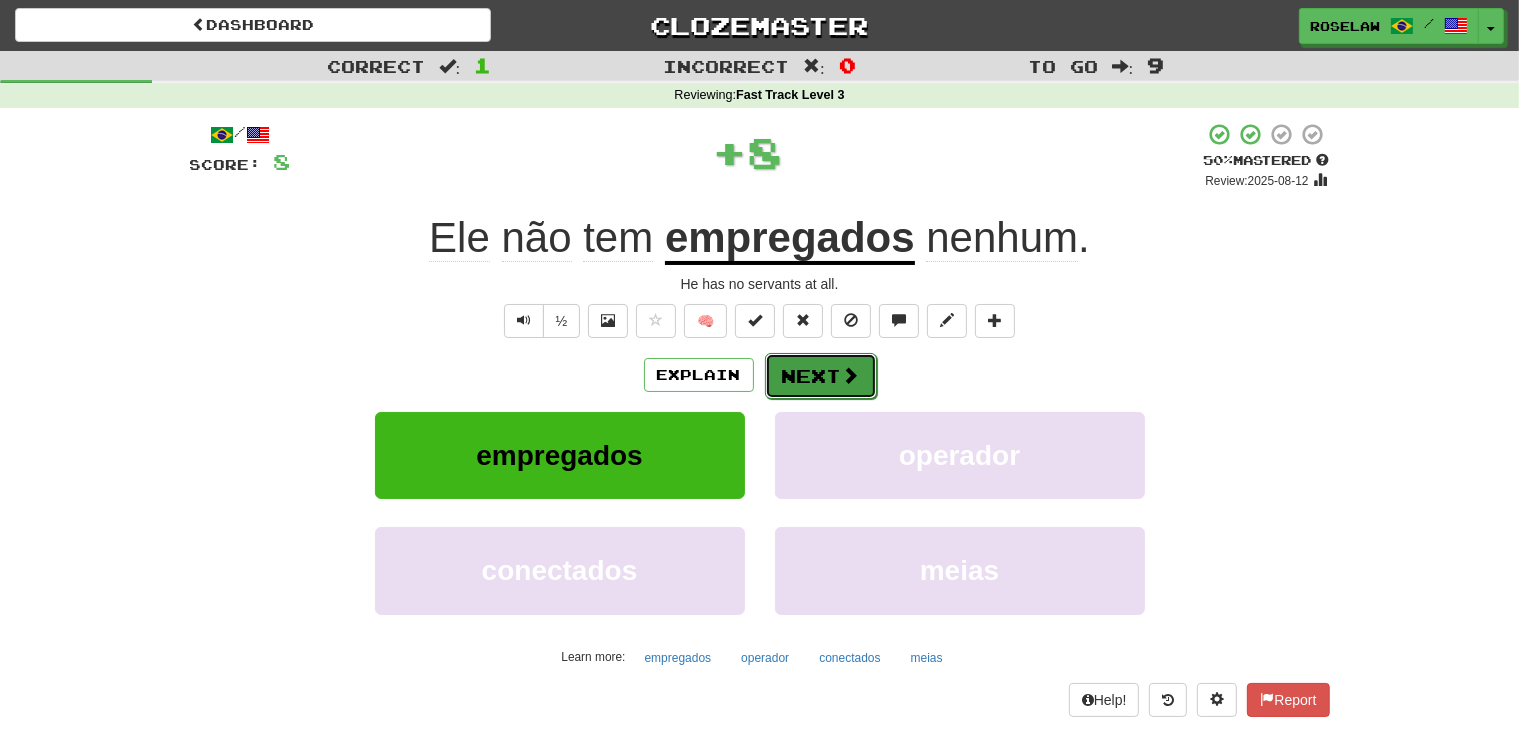 click on "Next" at bounding box center [821, 376] 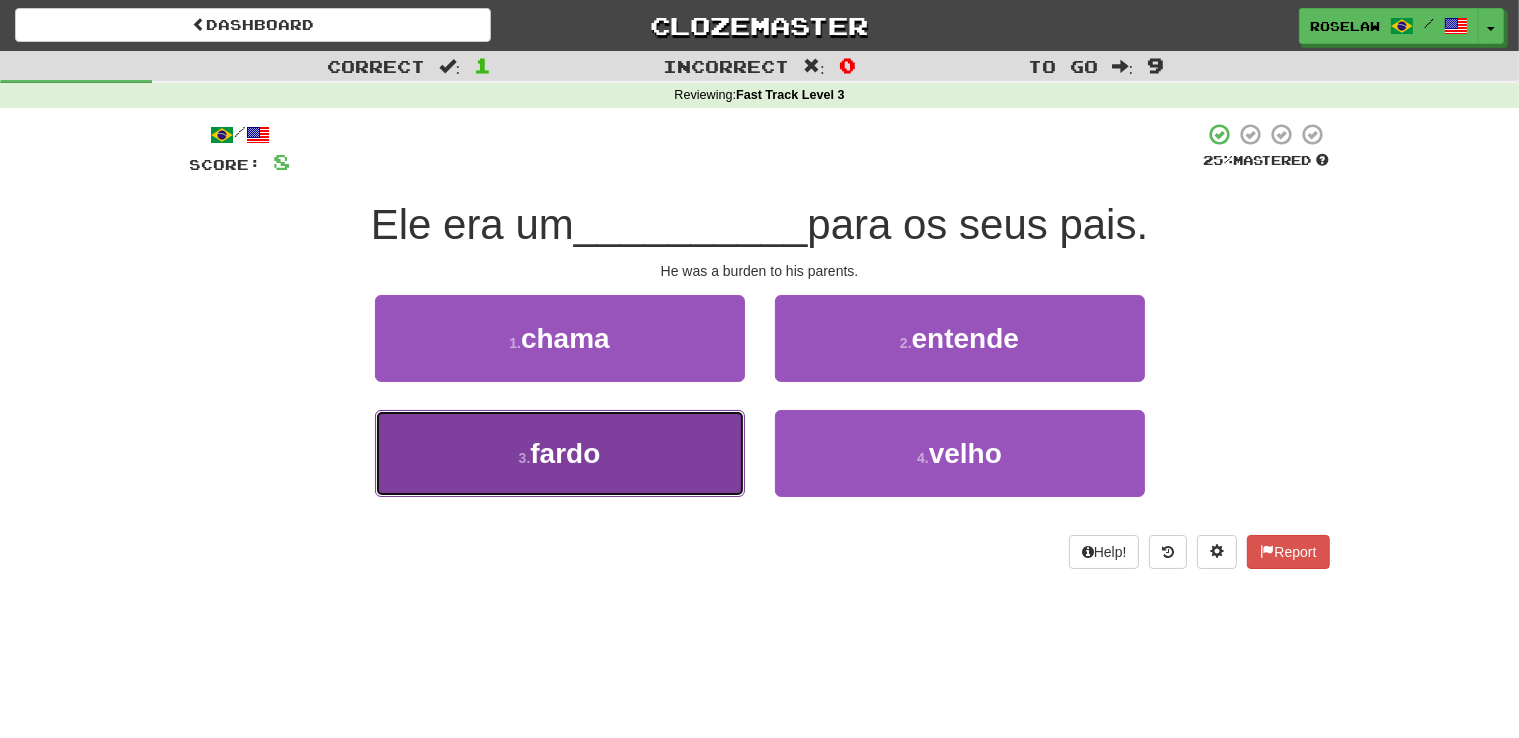 click on "3 .  fardo" at bounding box center (560, 453) 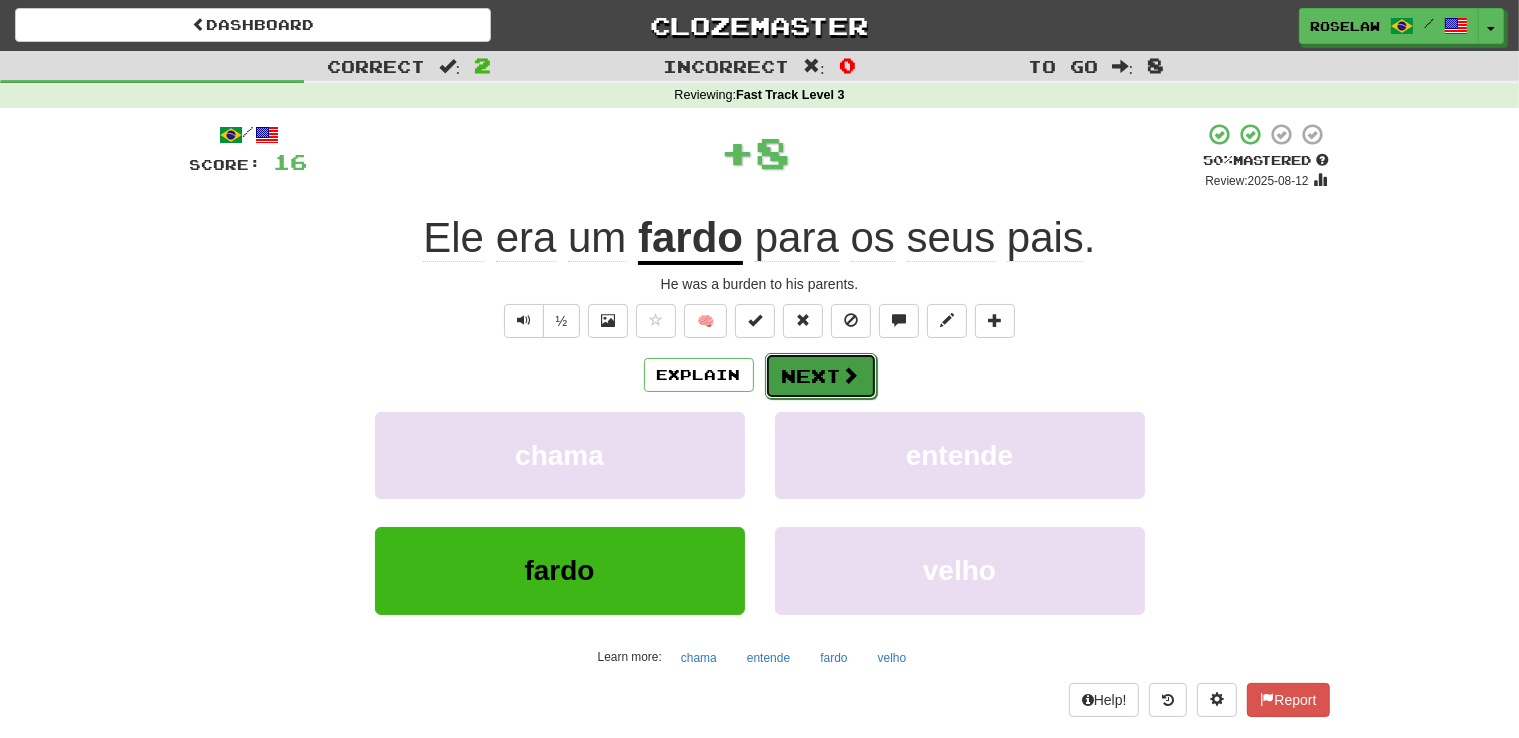 click on "Next" at bounding box center (821, 376) 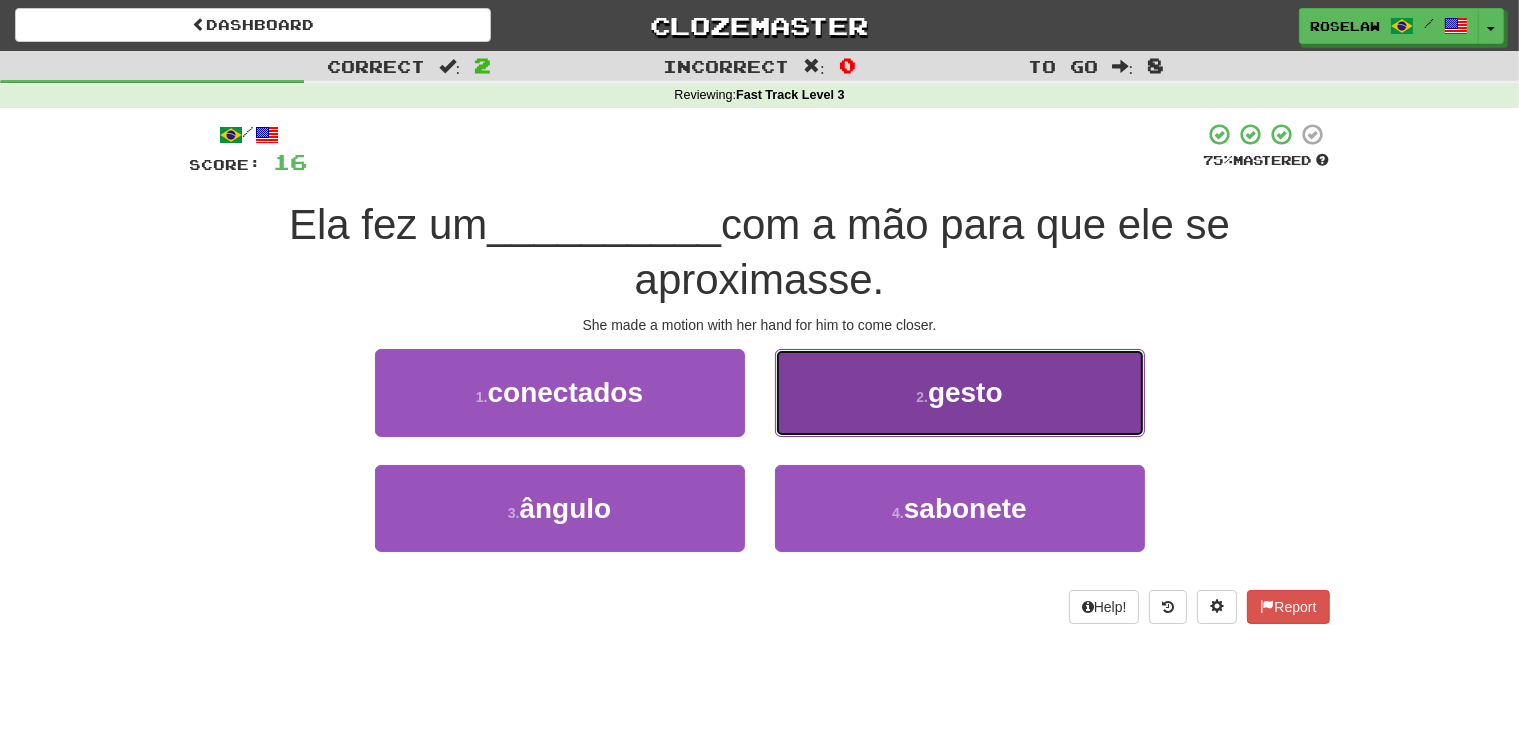 click on "2 .  gesto" at bounding box center [960, 392] 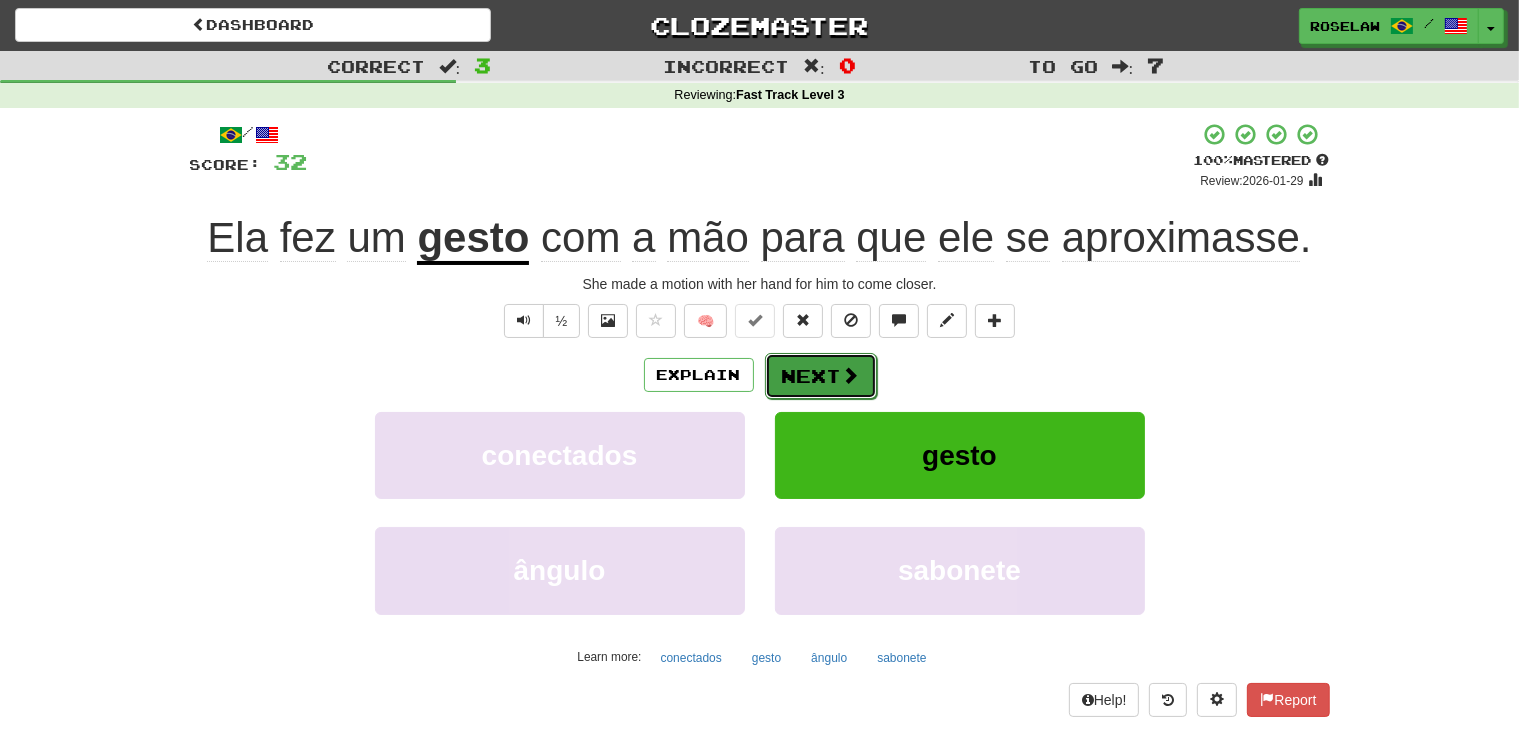 click on "Next" at bounding box center (821, 376) 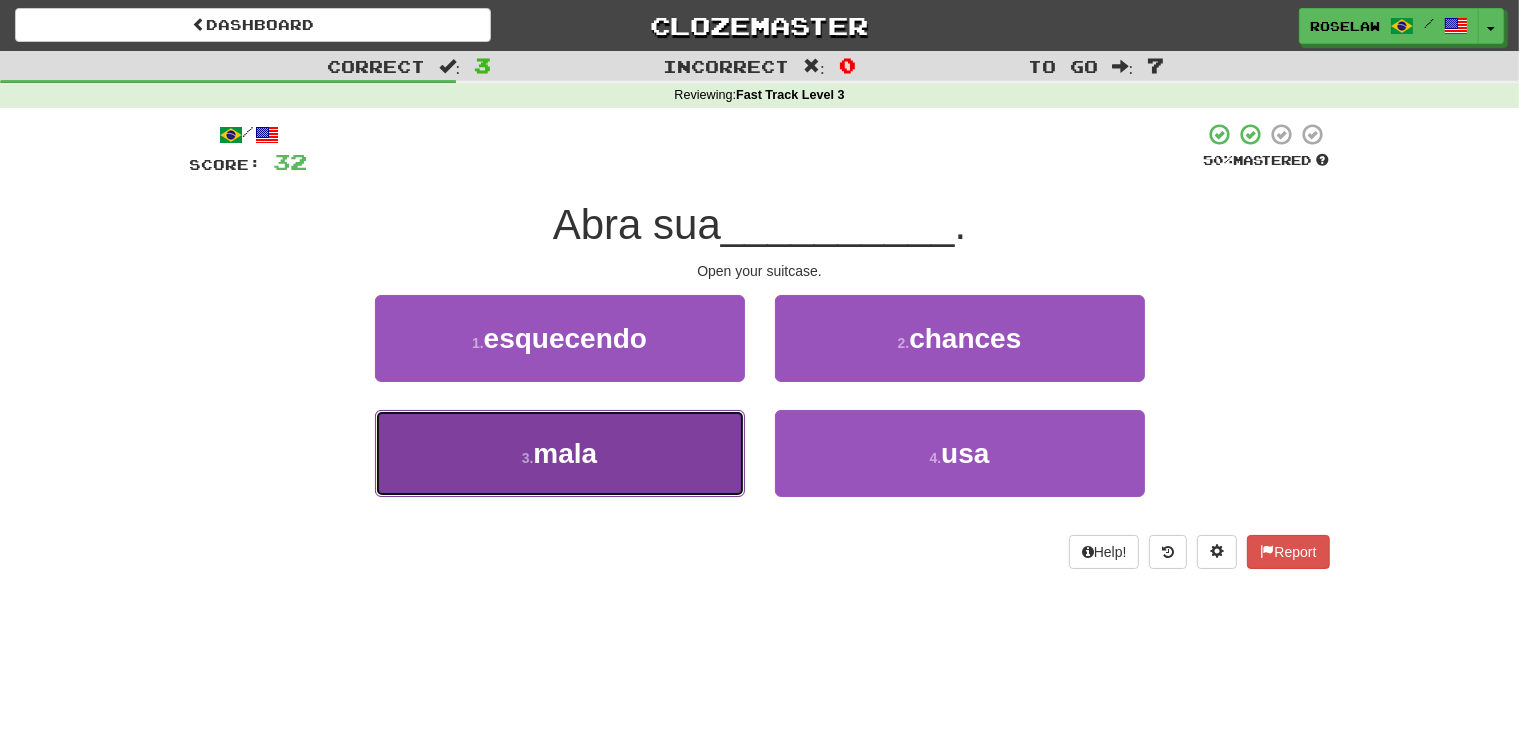 click on "3 .  mala" at bounding box center (560, 453) 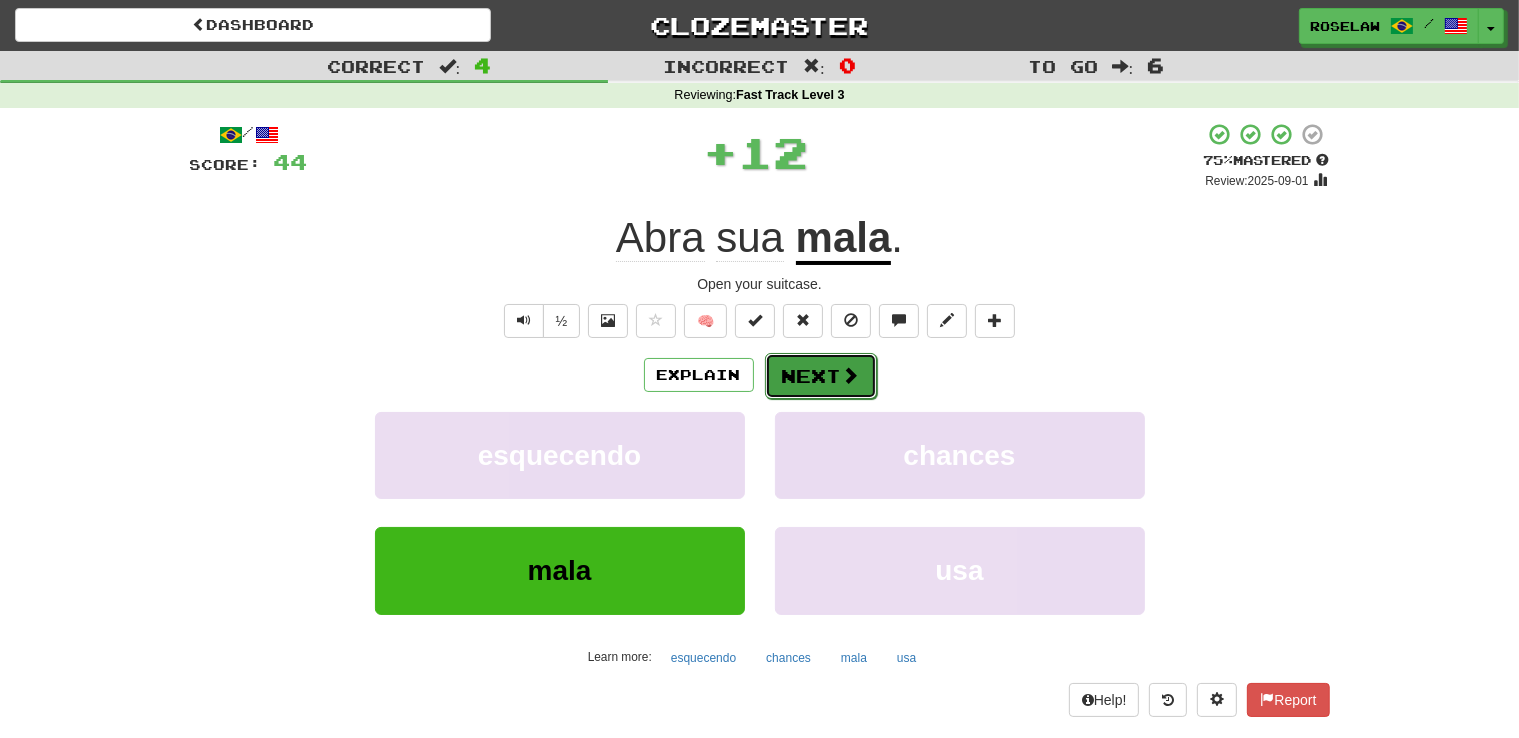 click on "Next" at bounding box center [821, 376] 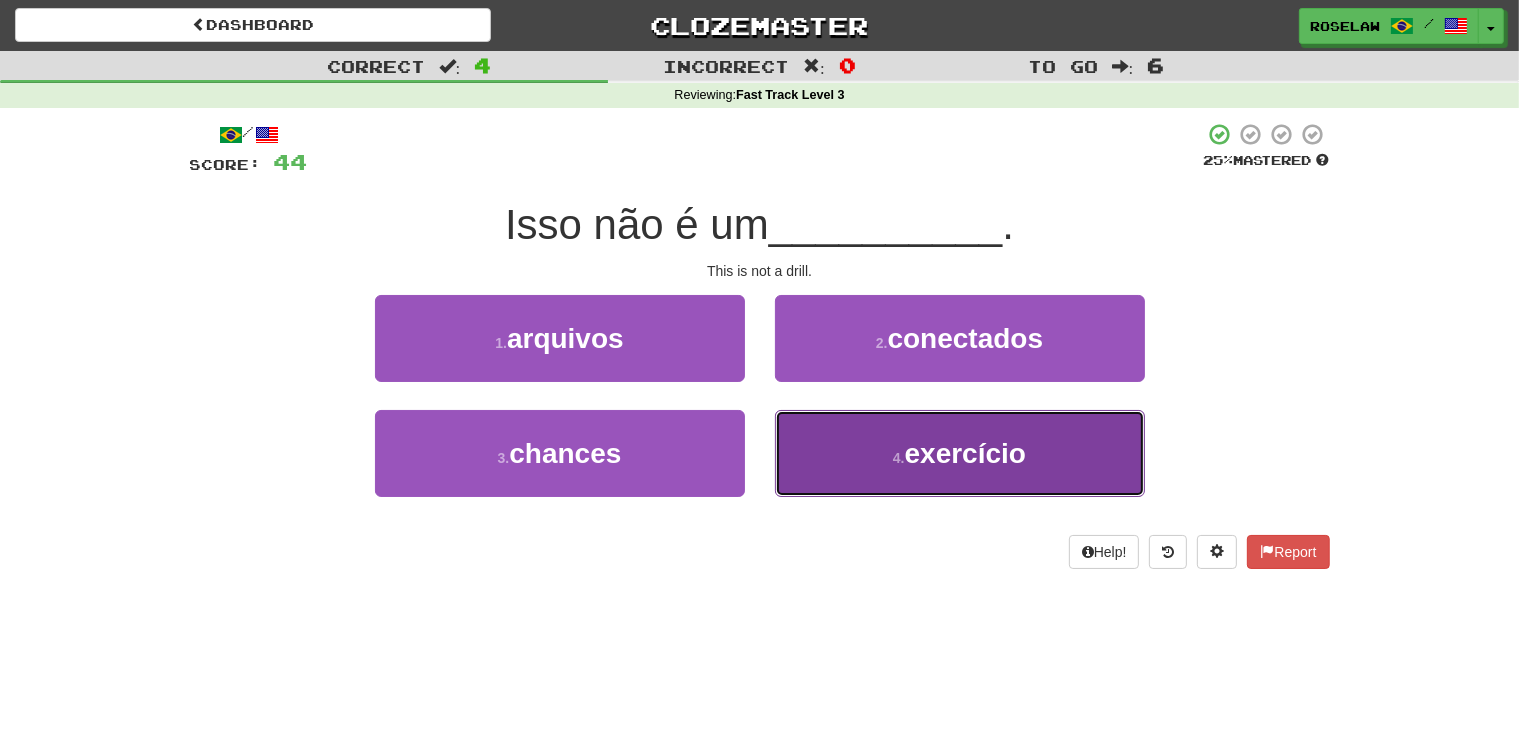 click on "4 .  exercício" at bounding box center (960, 453) 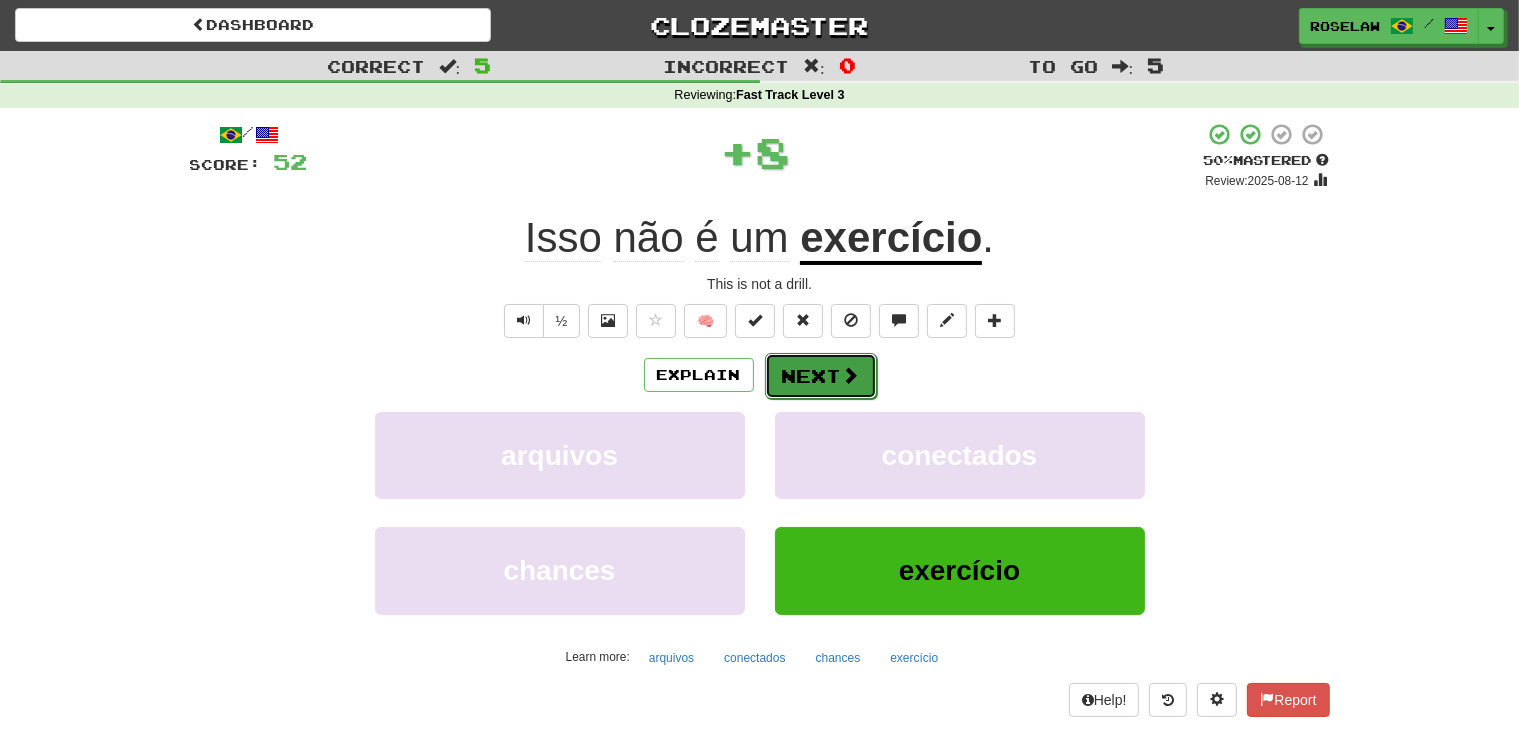 click on "Next" at bounding box center [821, 376] 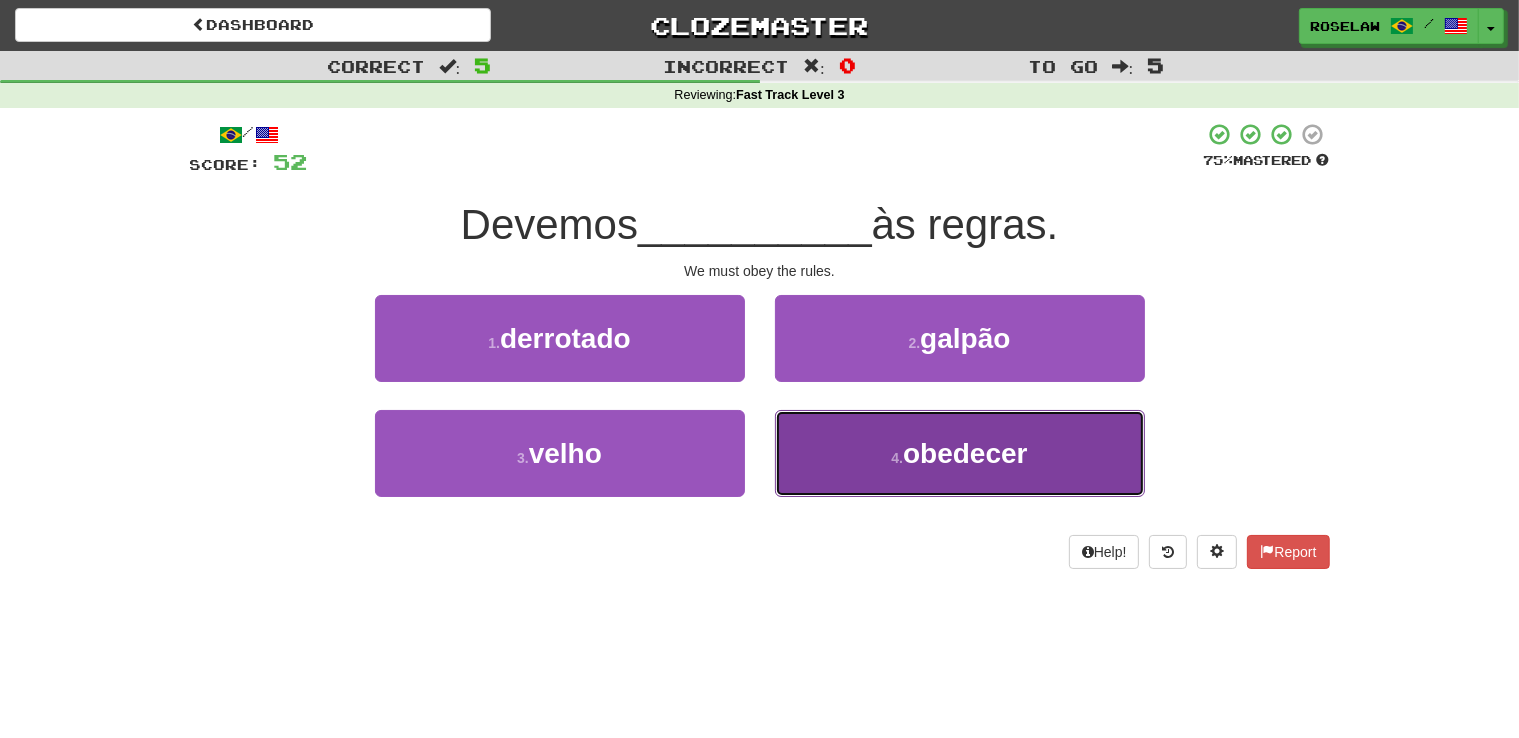 click on "4 .  obedecer" at bounding box center (960, 453) 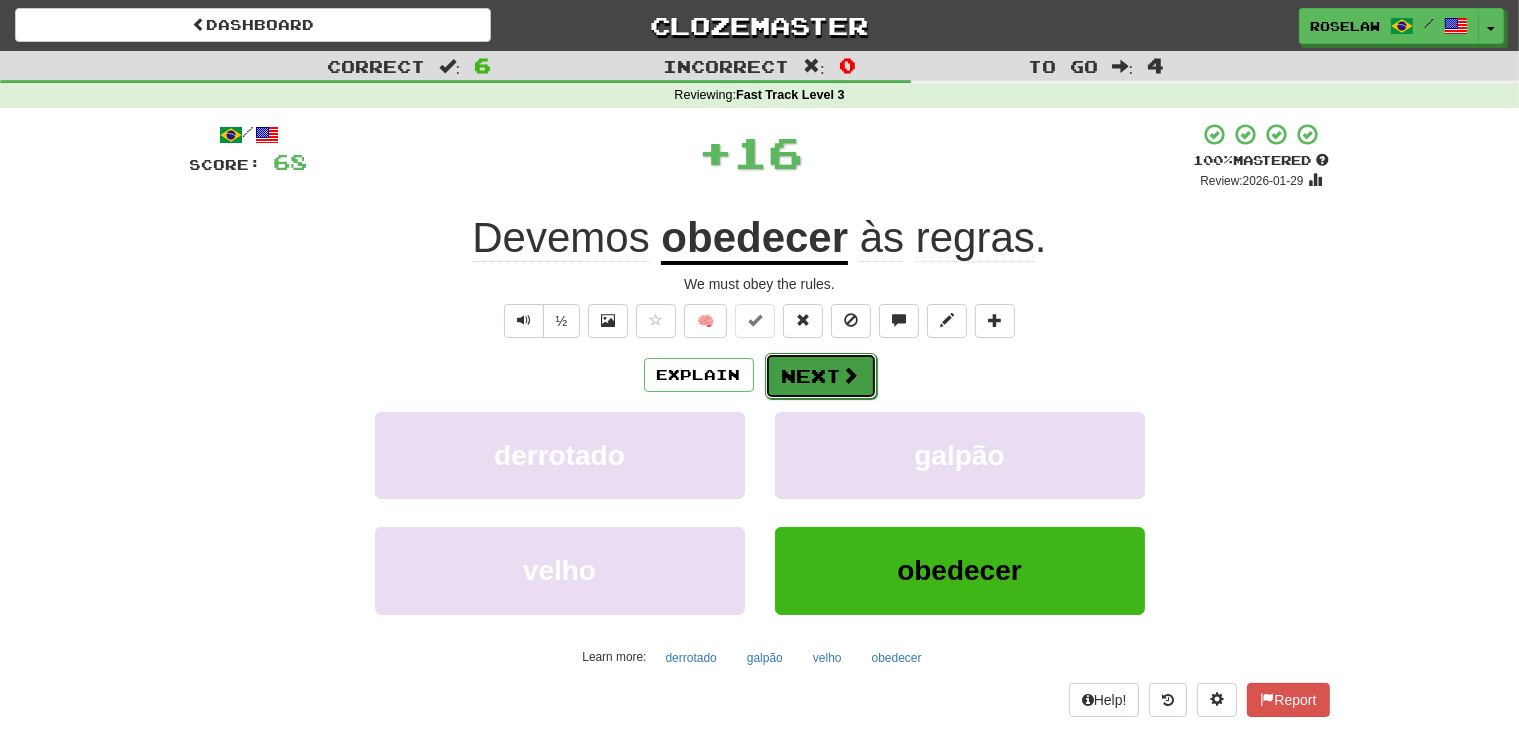 click on "Next" at bounding box center (821, 376) 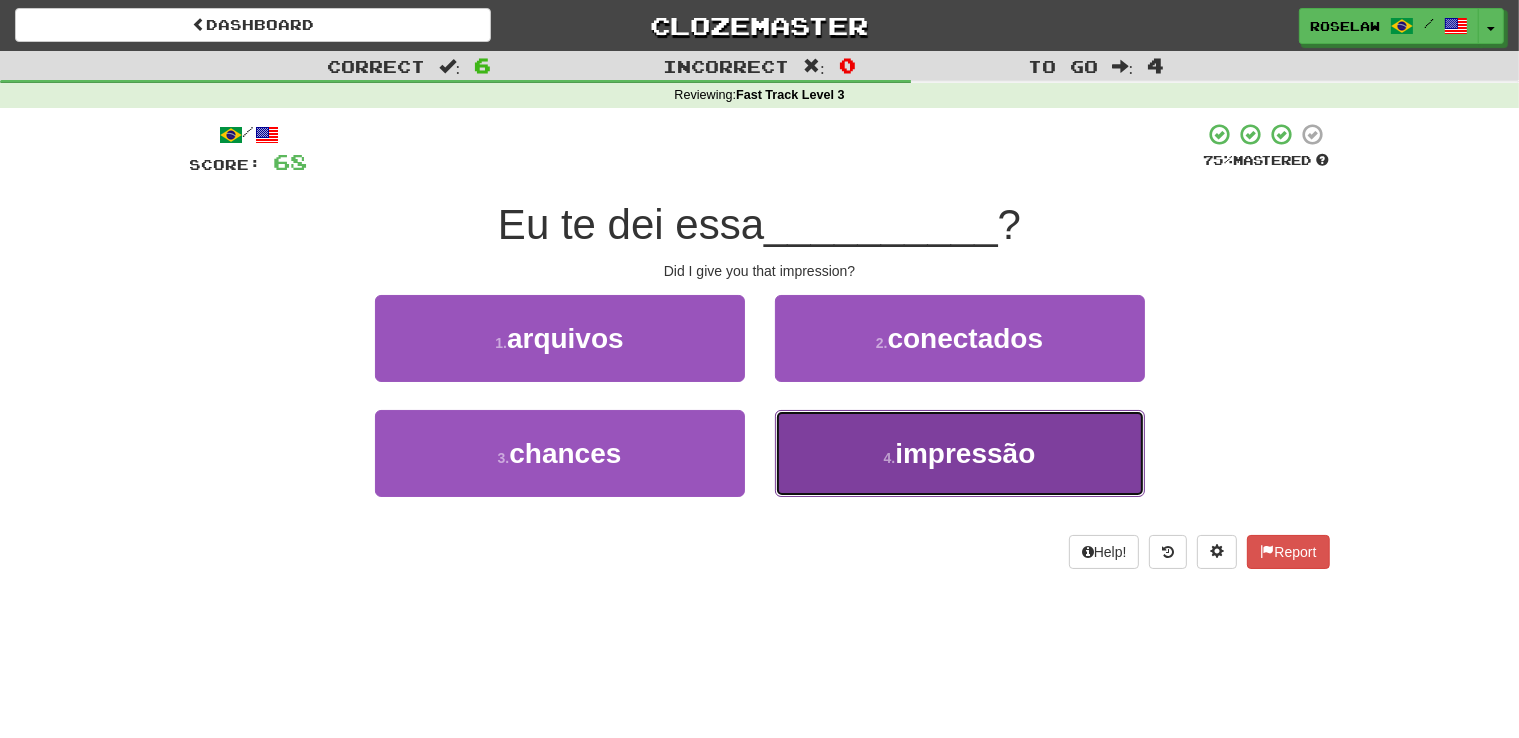 click on "4 .  impressão" at bounding box center [960, 453] 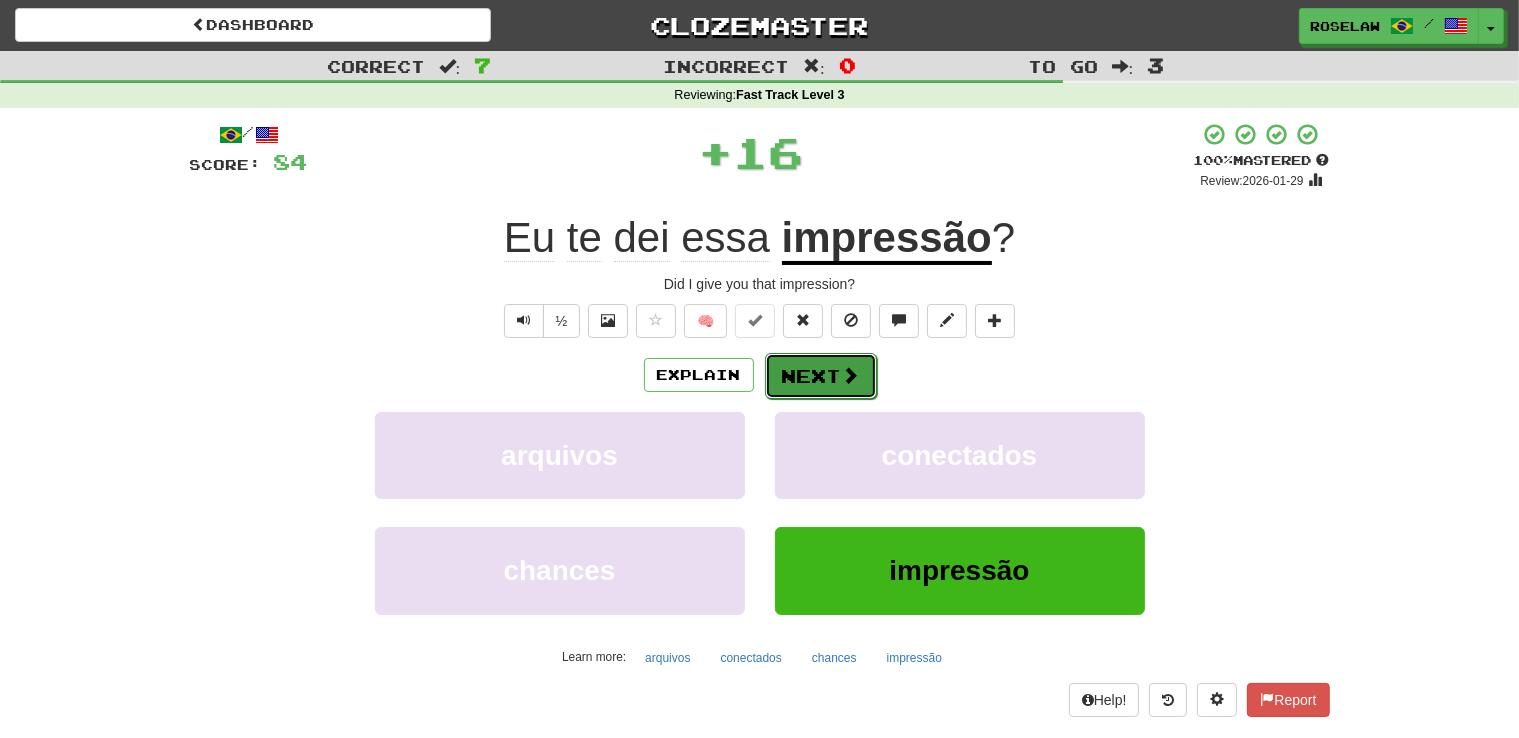 click at bounding box center (851, 375) 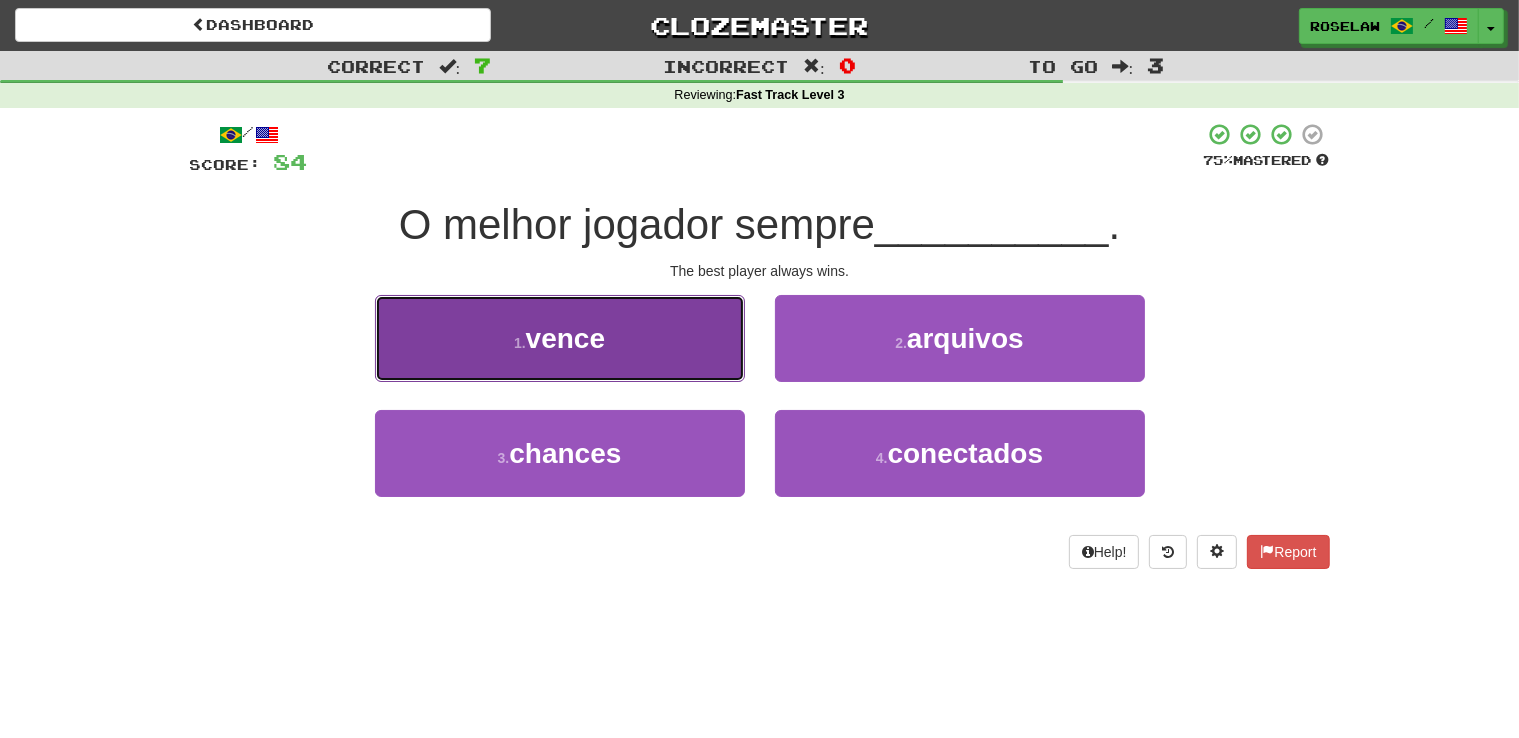 click on "1 .  vence" at bounding box center [560, 338] 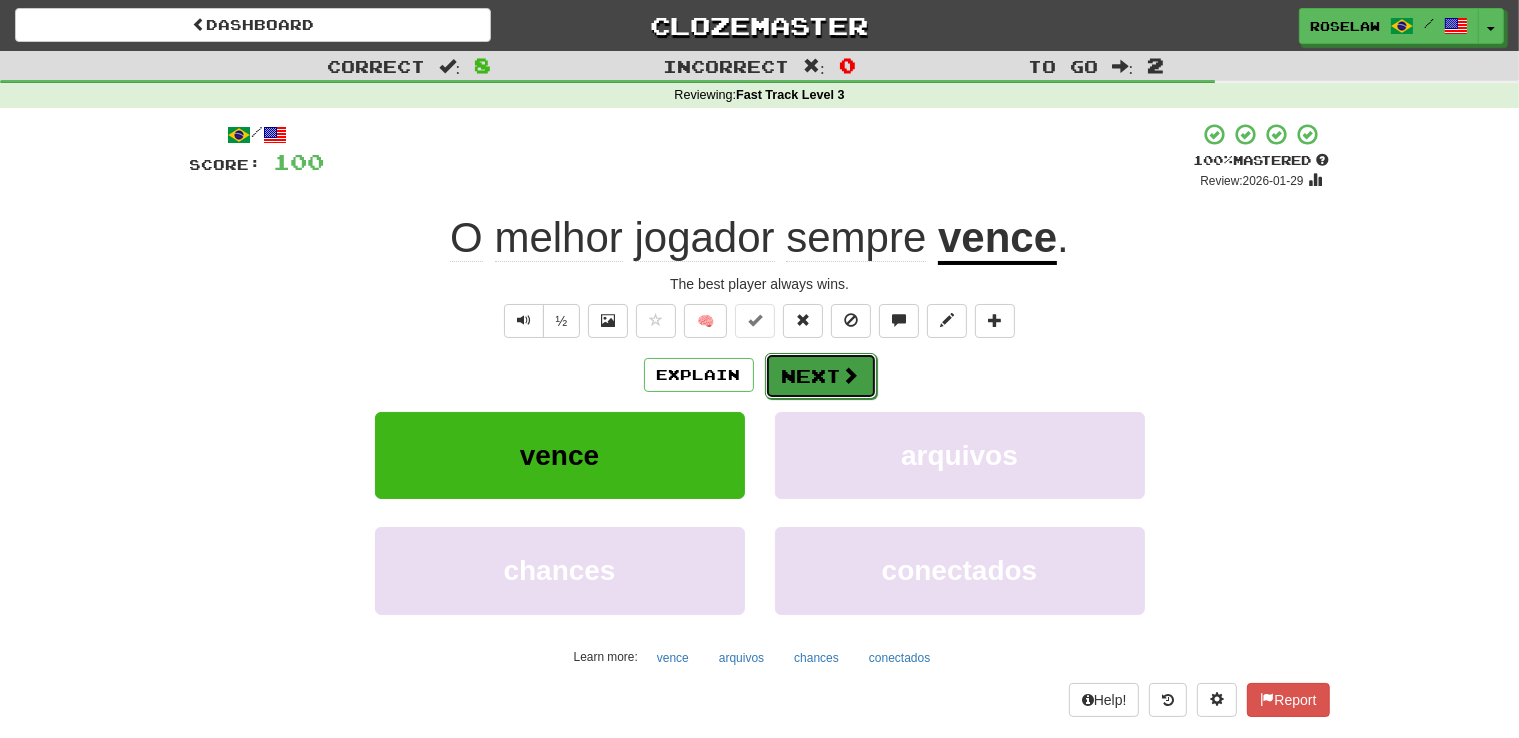 click on "Next" at bounding box center (821, 376) 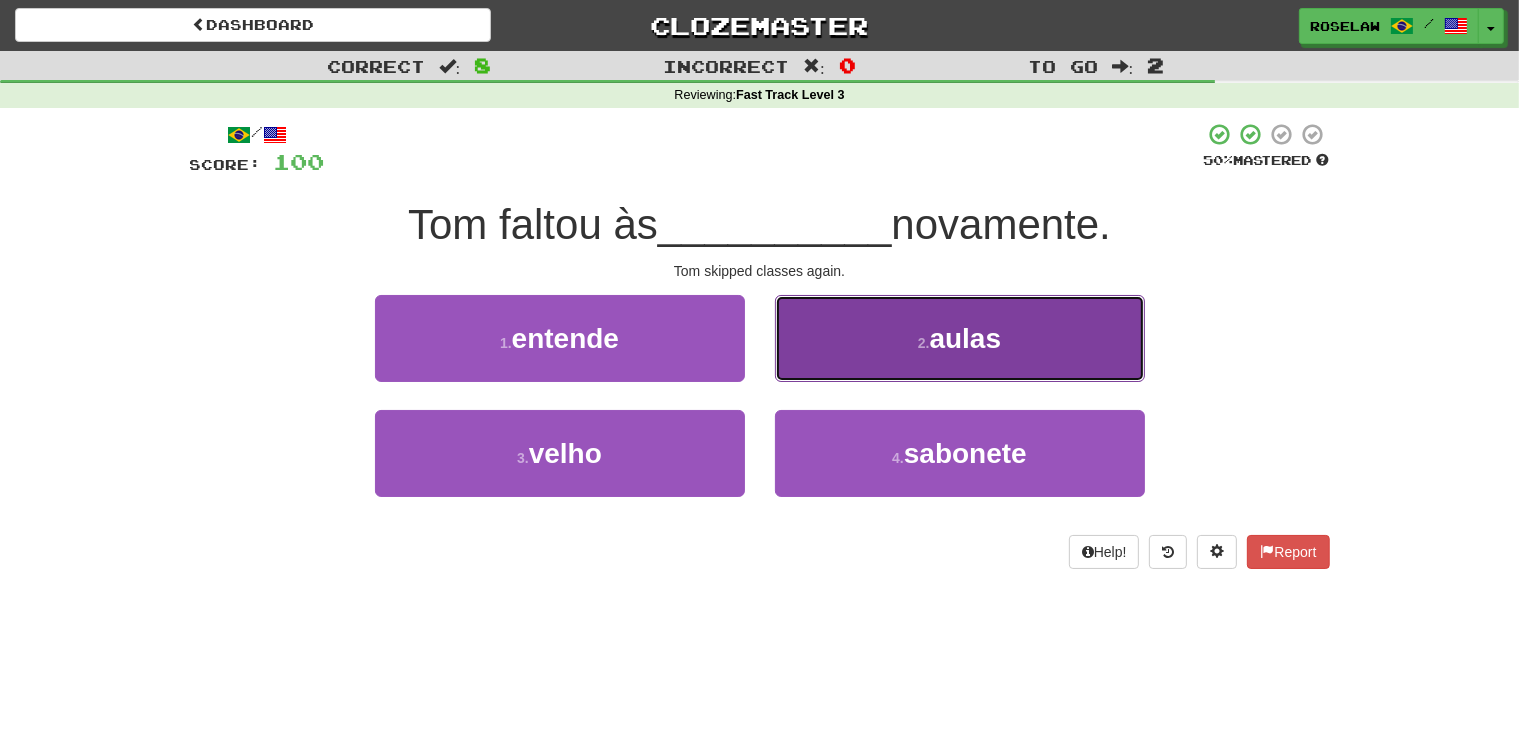 click on "2 .  aulas" at bounding box center [960, 338] 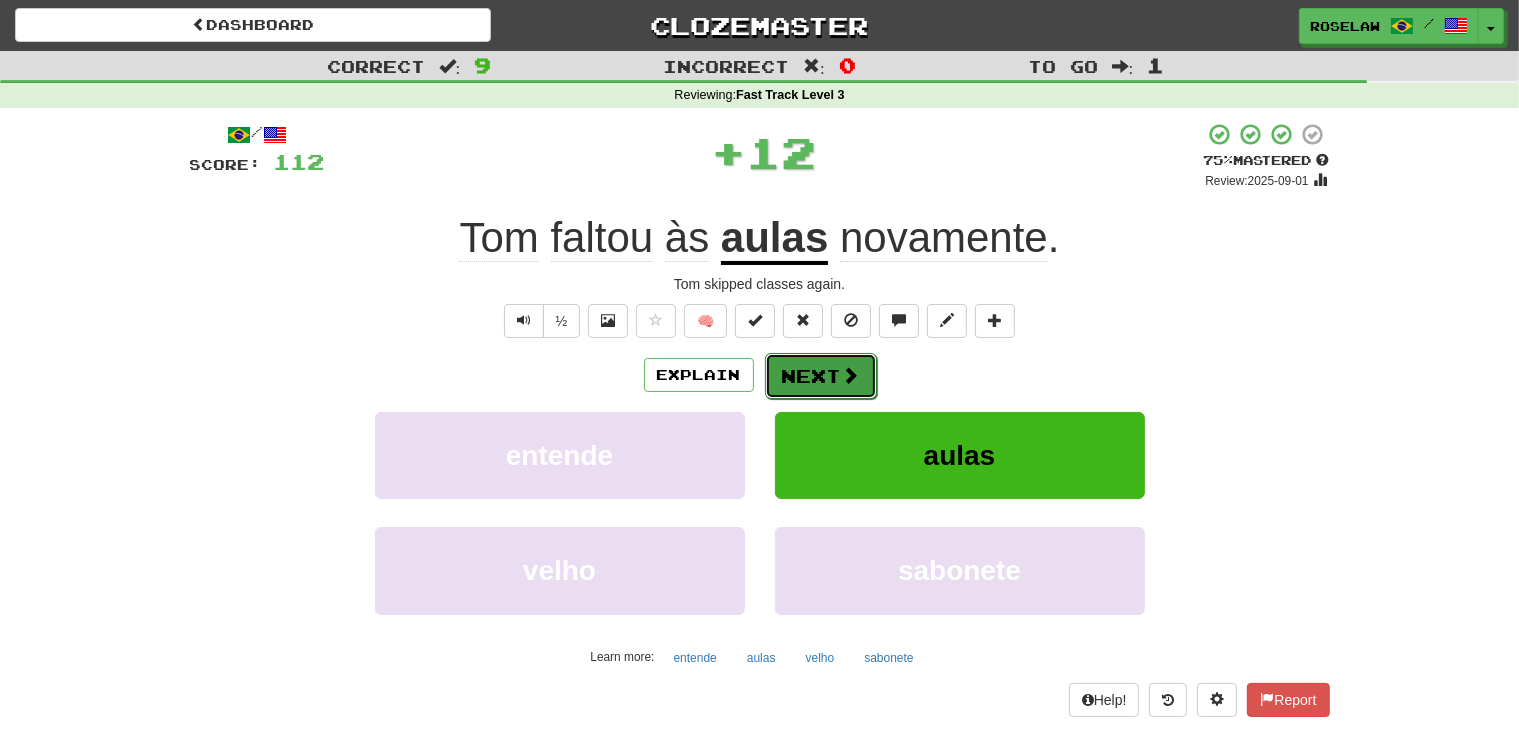 click on "Next" at bounding box center [821, 376] 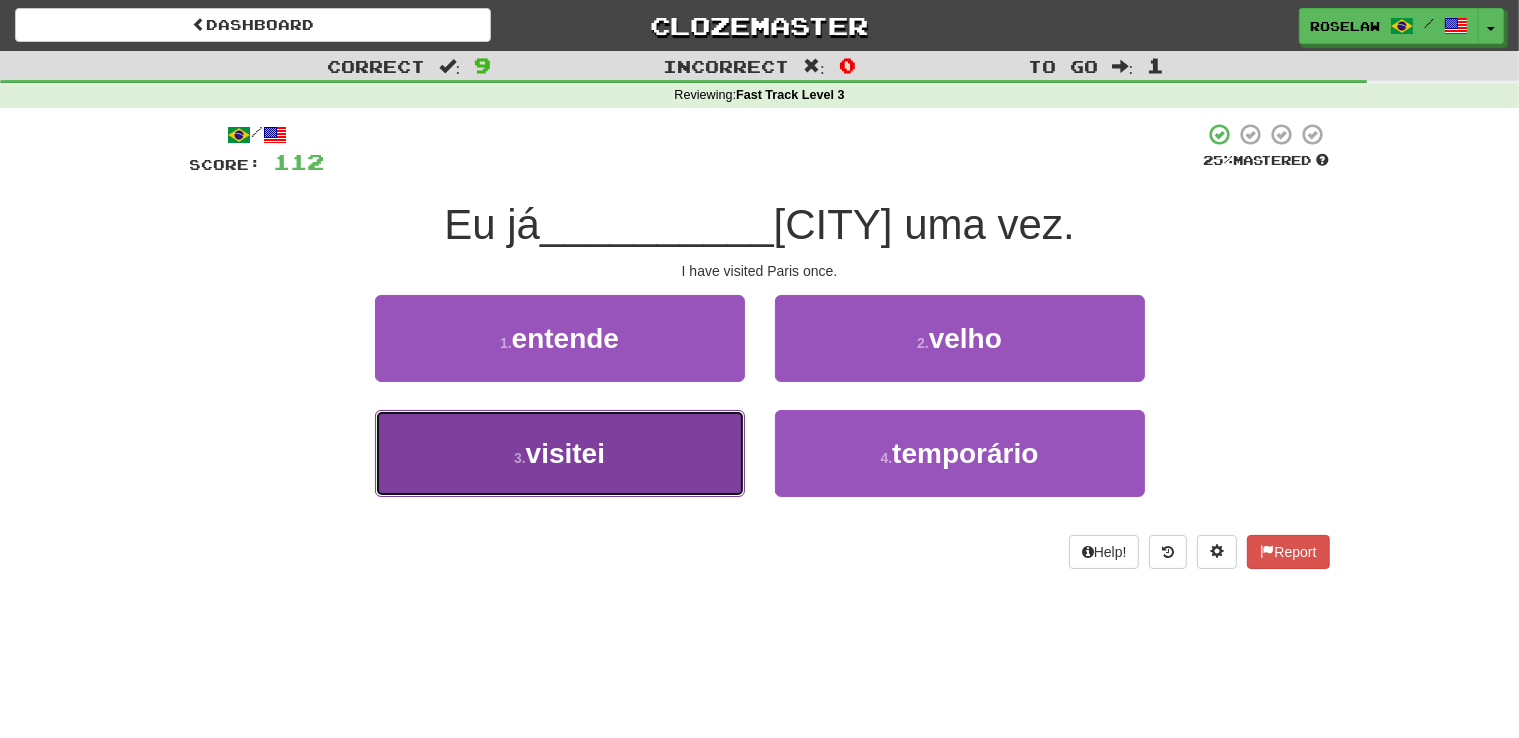 click on "3 .  visitei" at bounding box center (560, 453) 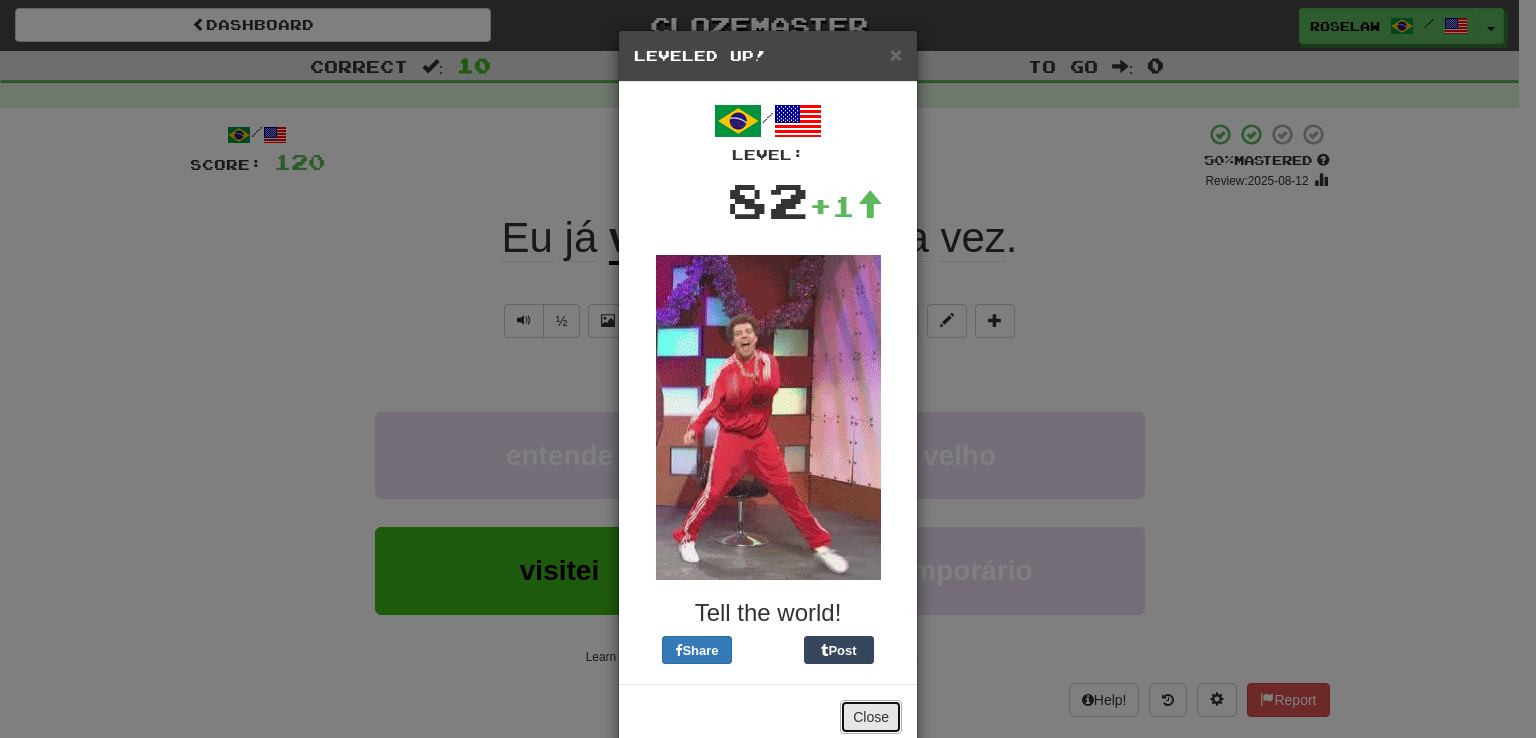 click on "Close" at bounding box center (871, 717) 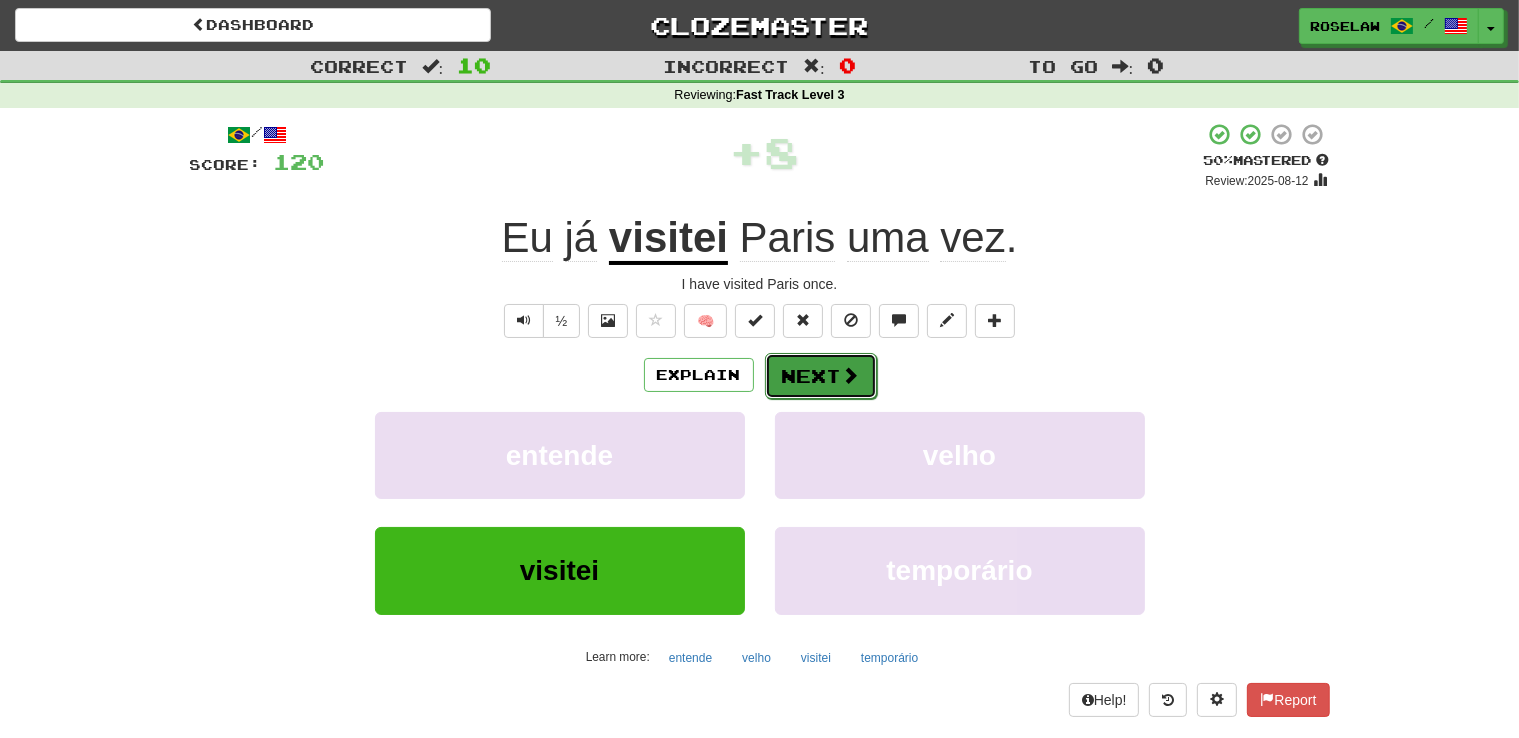 click on "Next" at bounding box center [821, 376] 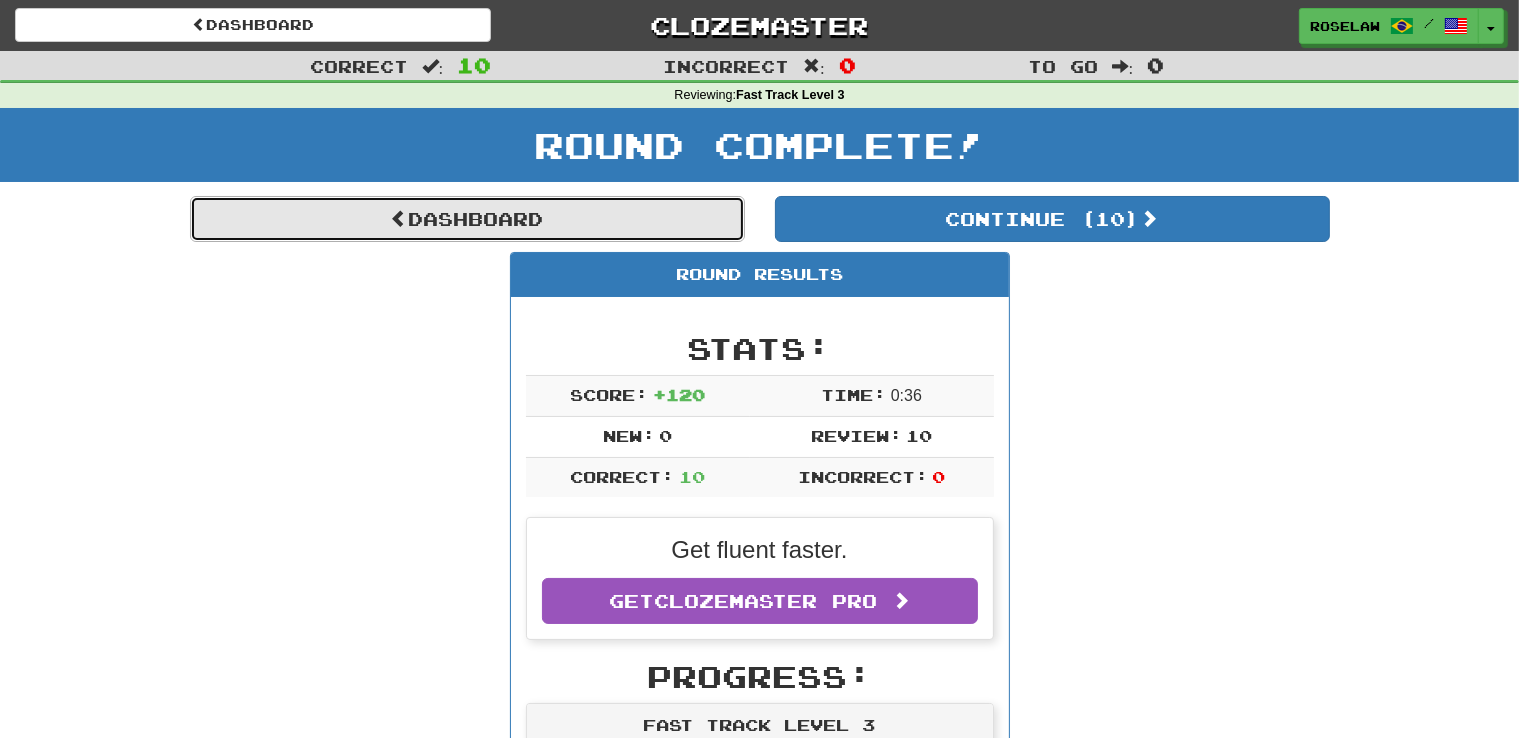 click on "Dashboard" at bounding box center (467, 219) 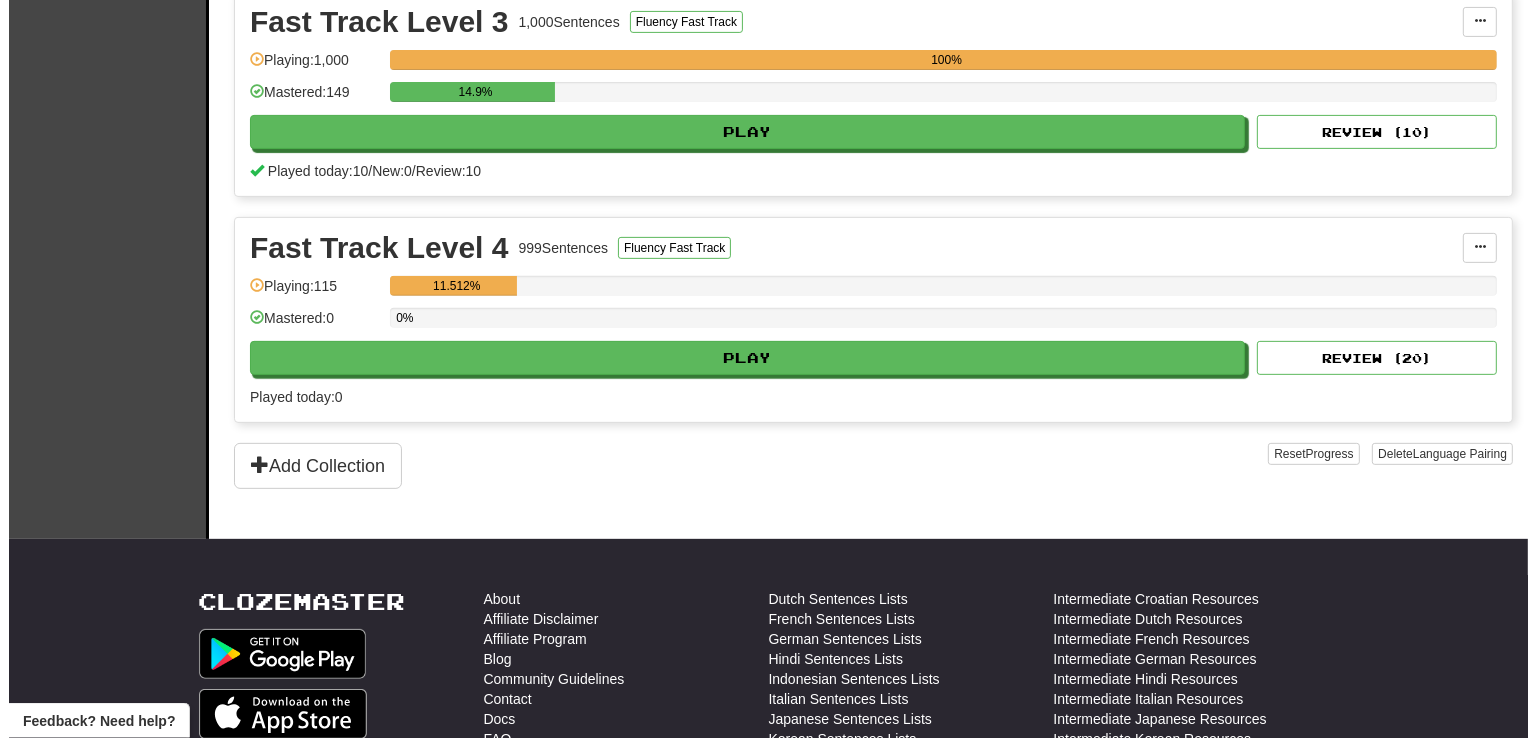 scroll, scrollTop: 697, scrollLeft: 0, axis: vertical 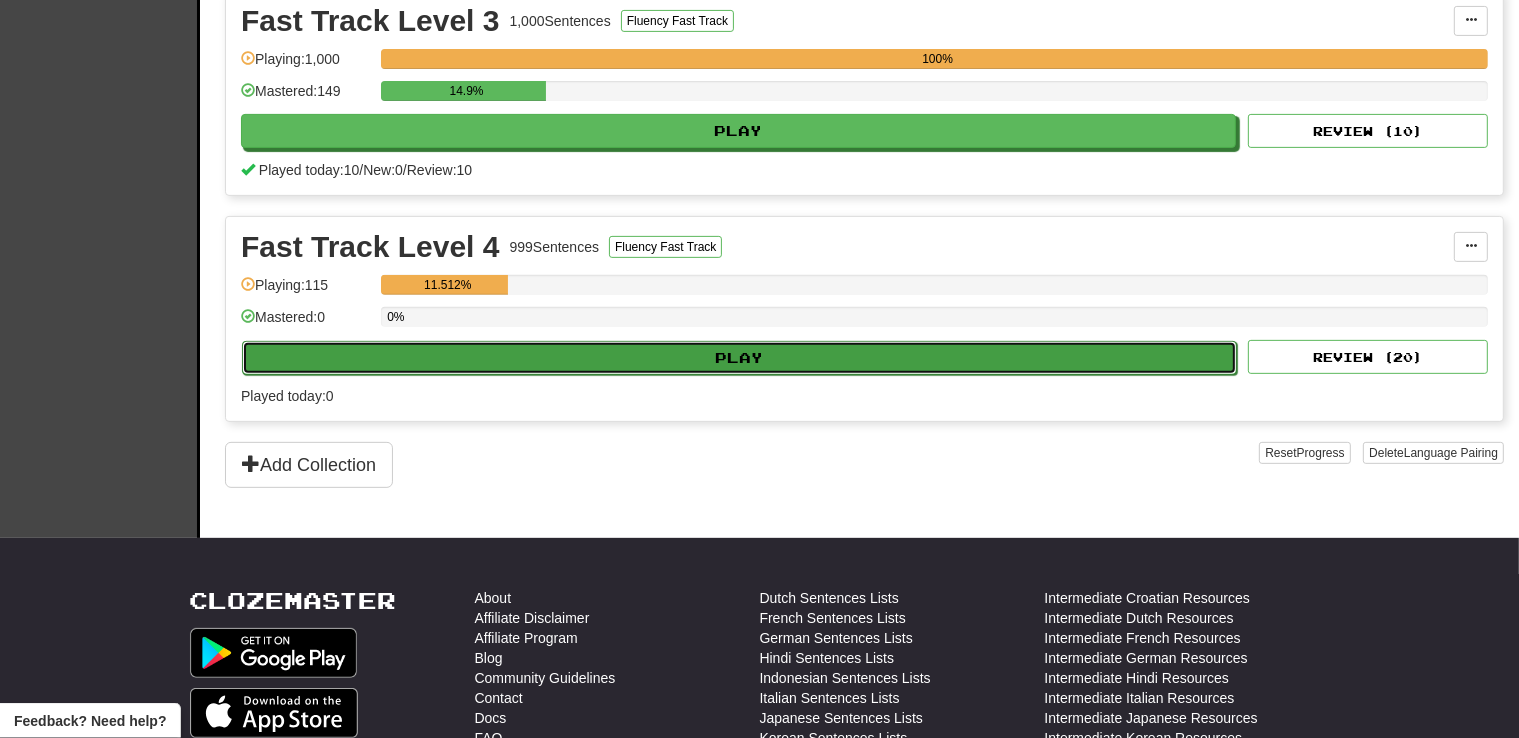 click on "Play" at bounding box center [739, 358] 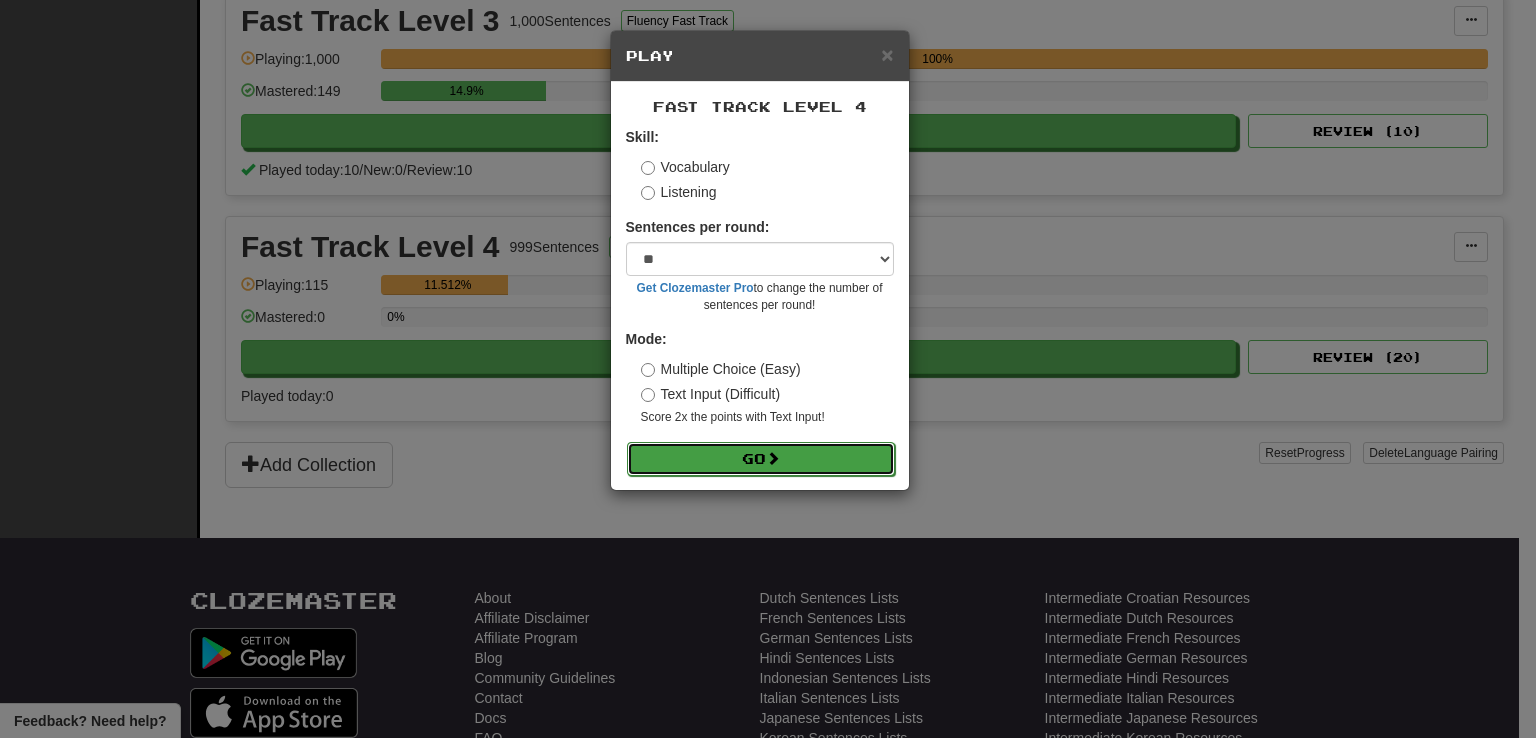 click on "Go" at bounding box center (761, 459) 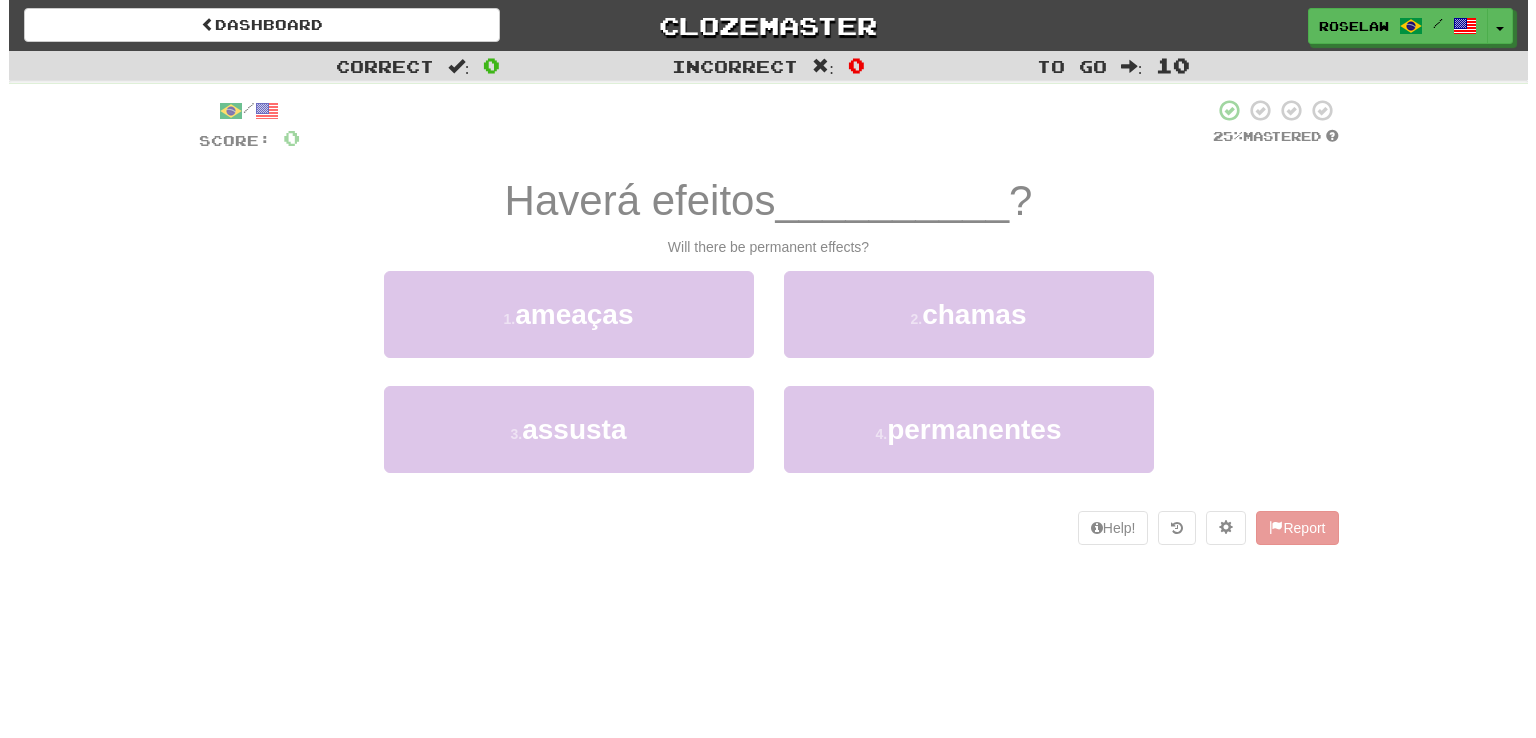 scroll, scrollTop: 0, scrollLeft: 0, axis: both 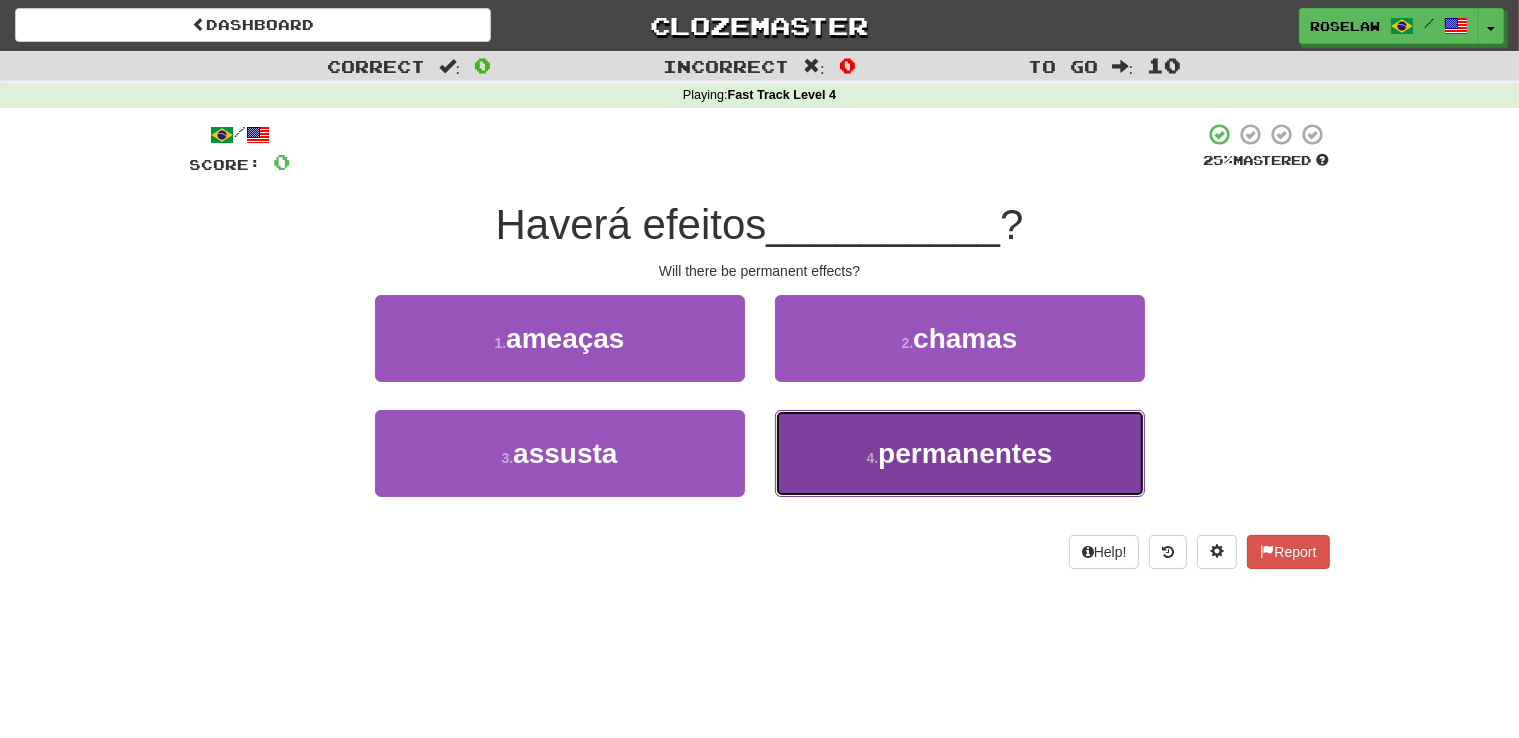 click on "4 .  permanentes" at bounding box center (960, 453) 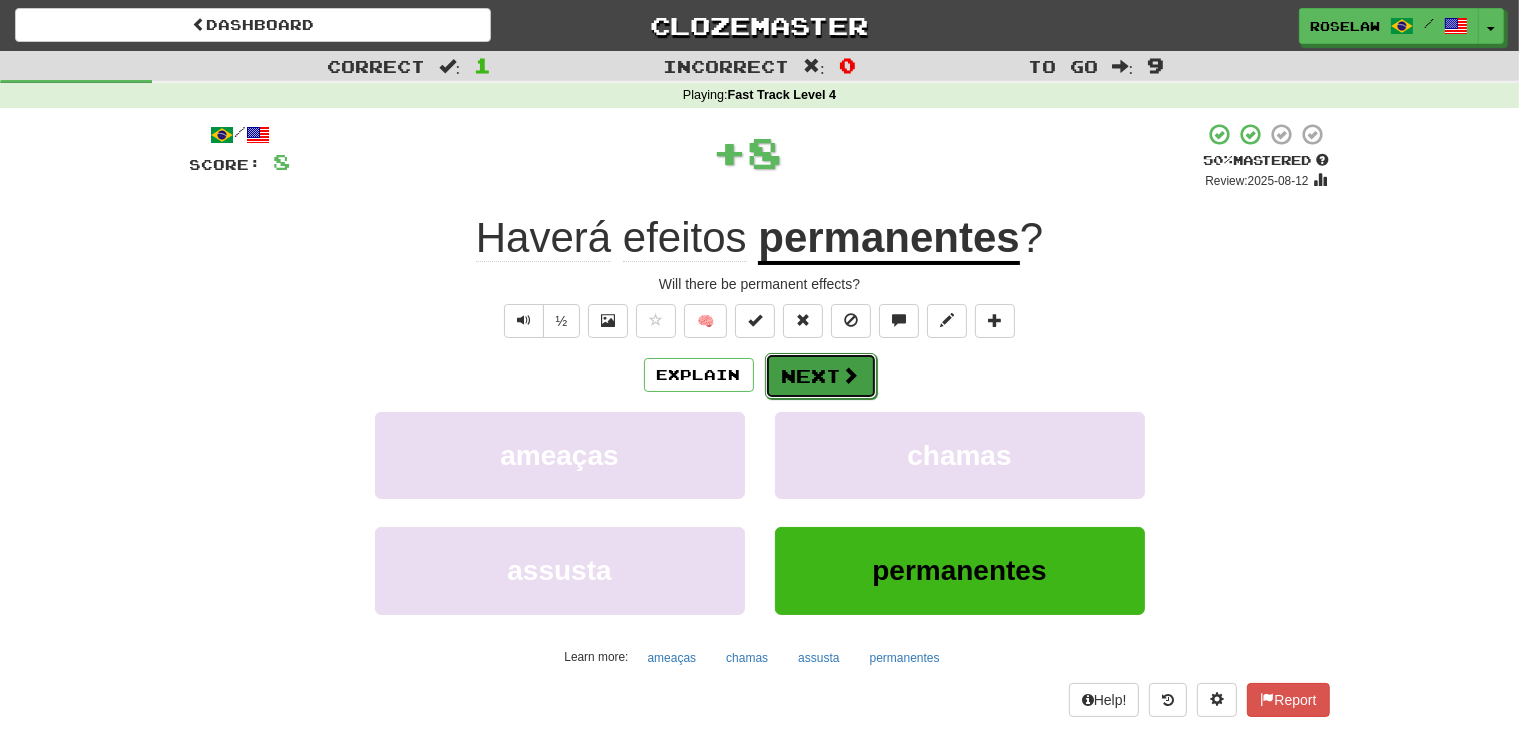 click on "Next" at bounding box center (821, 376) 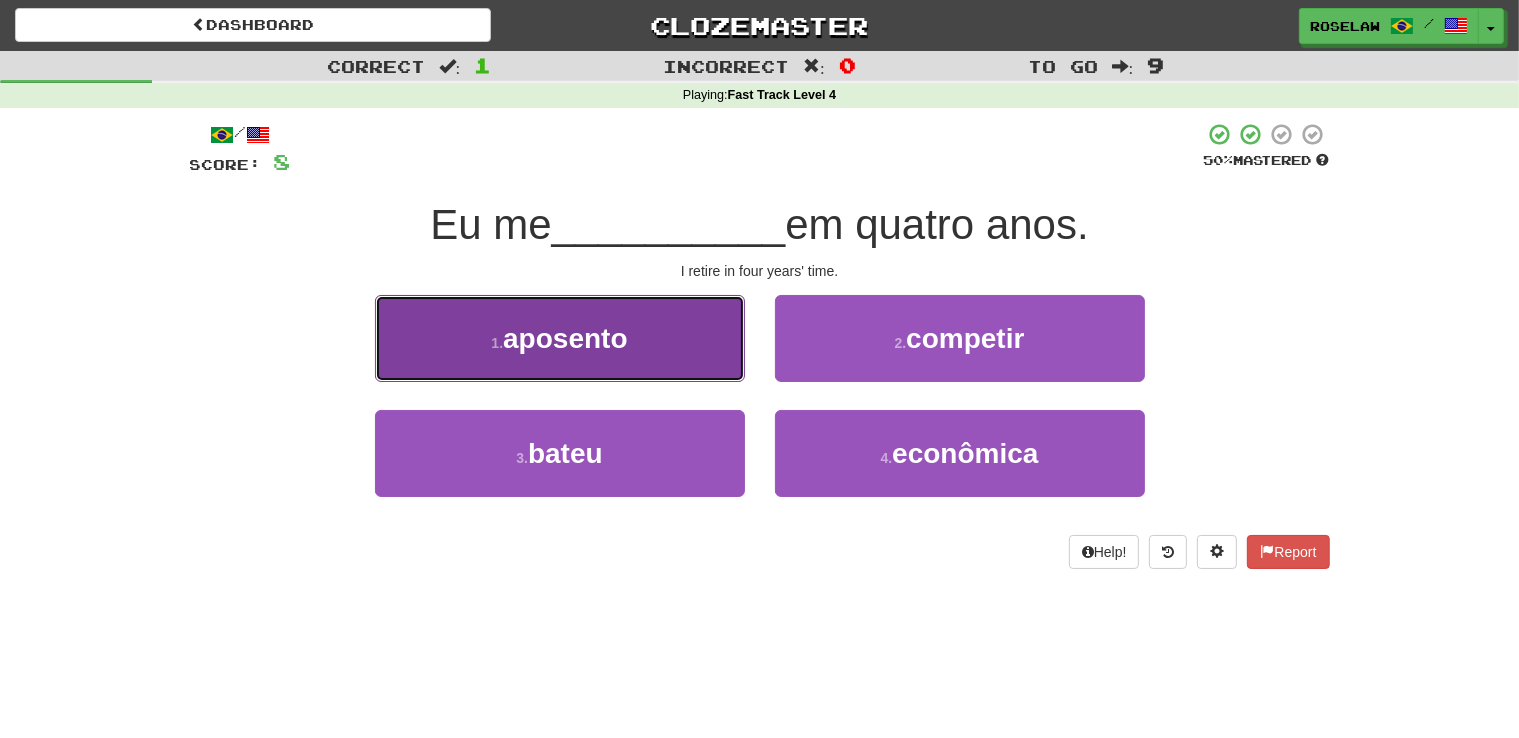 click on "1 .  aposento" at bounding box center [560, 338] 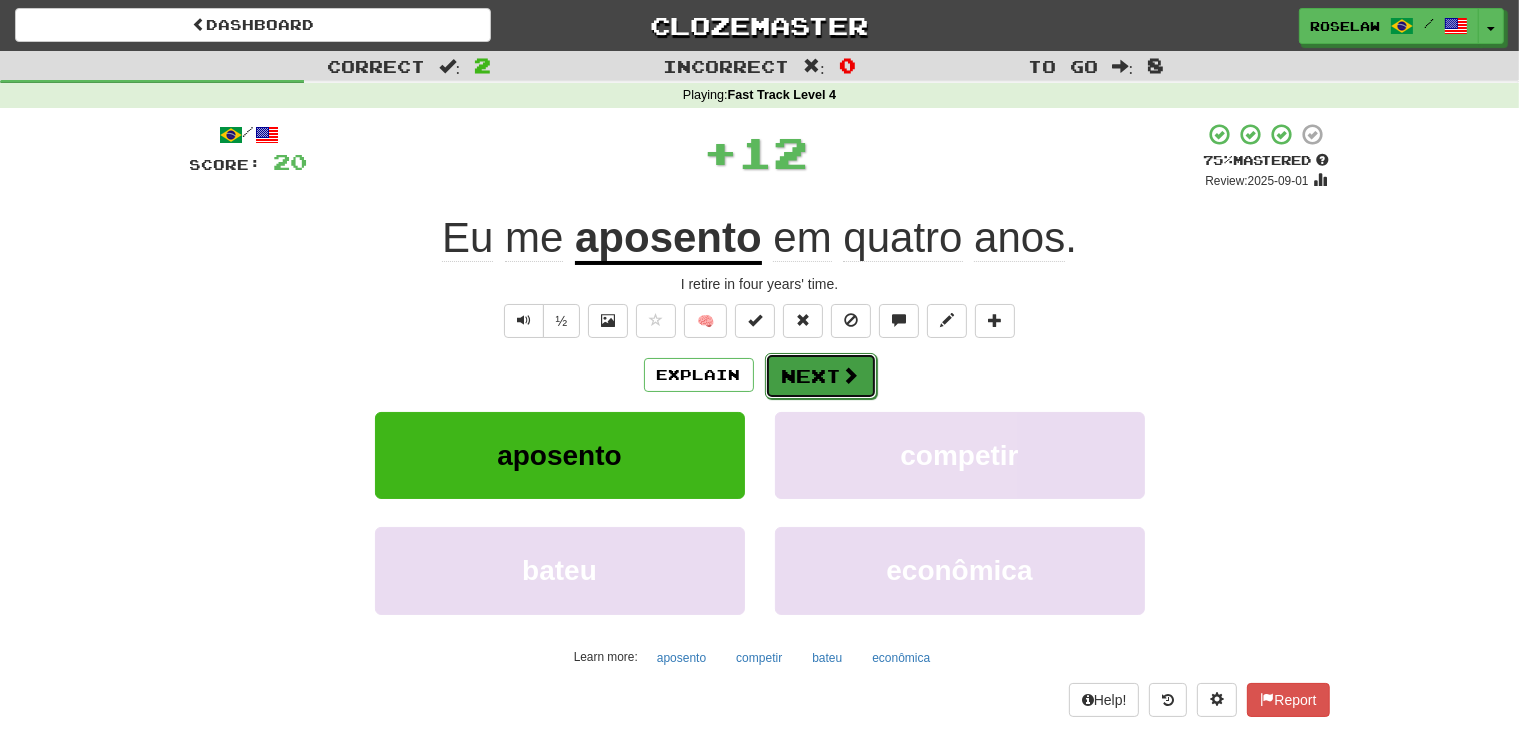 click on "Next" at bounding box center [821, 376] 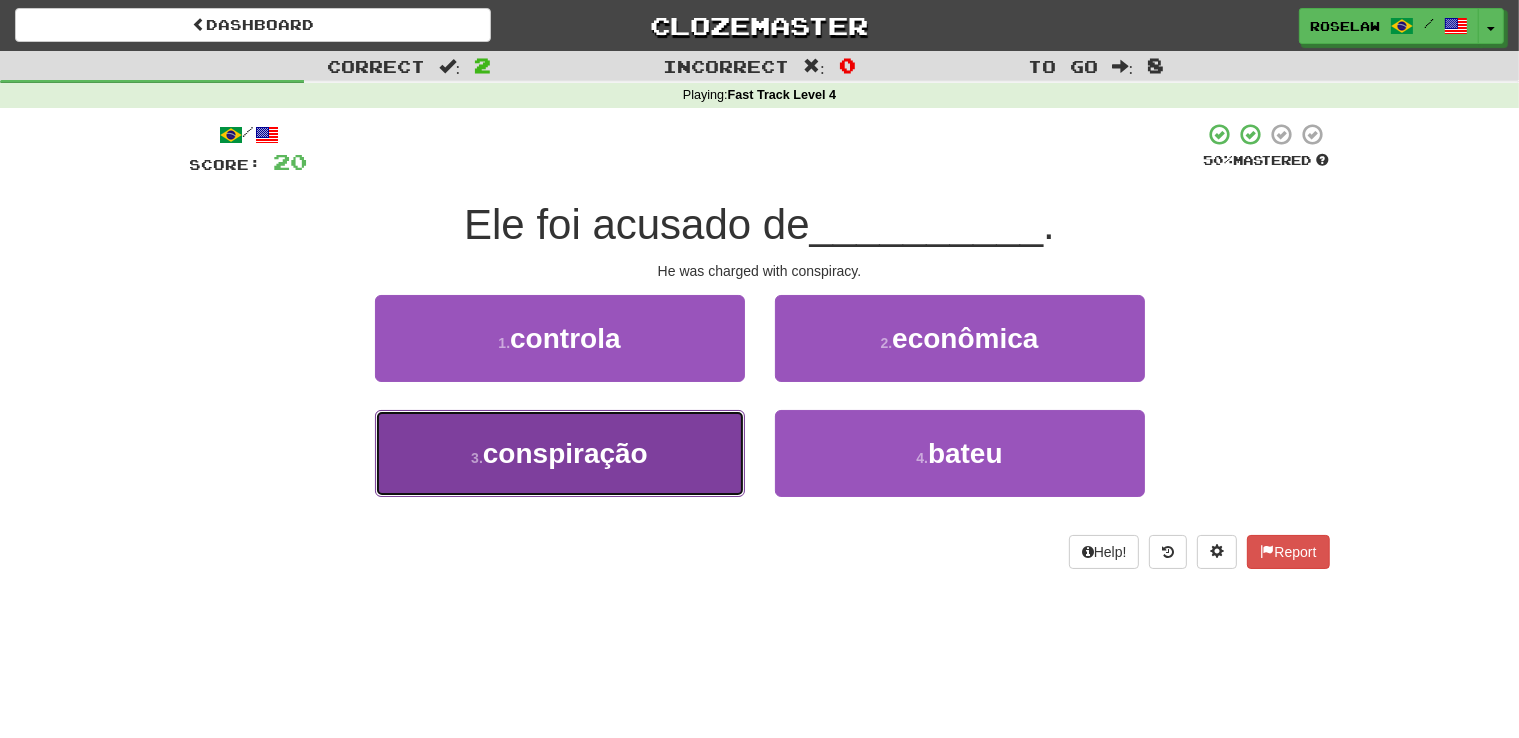 click on "3 .  conspiração" at bounding box center [560, 453] 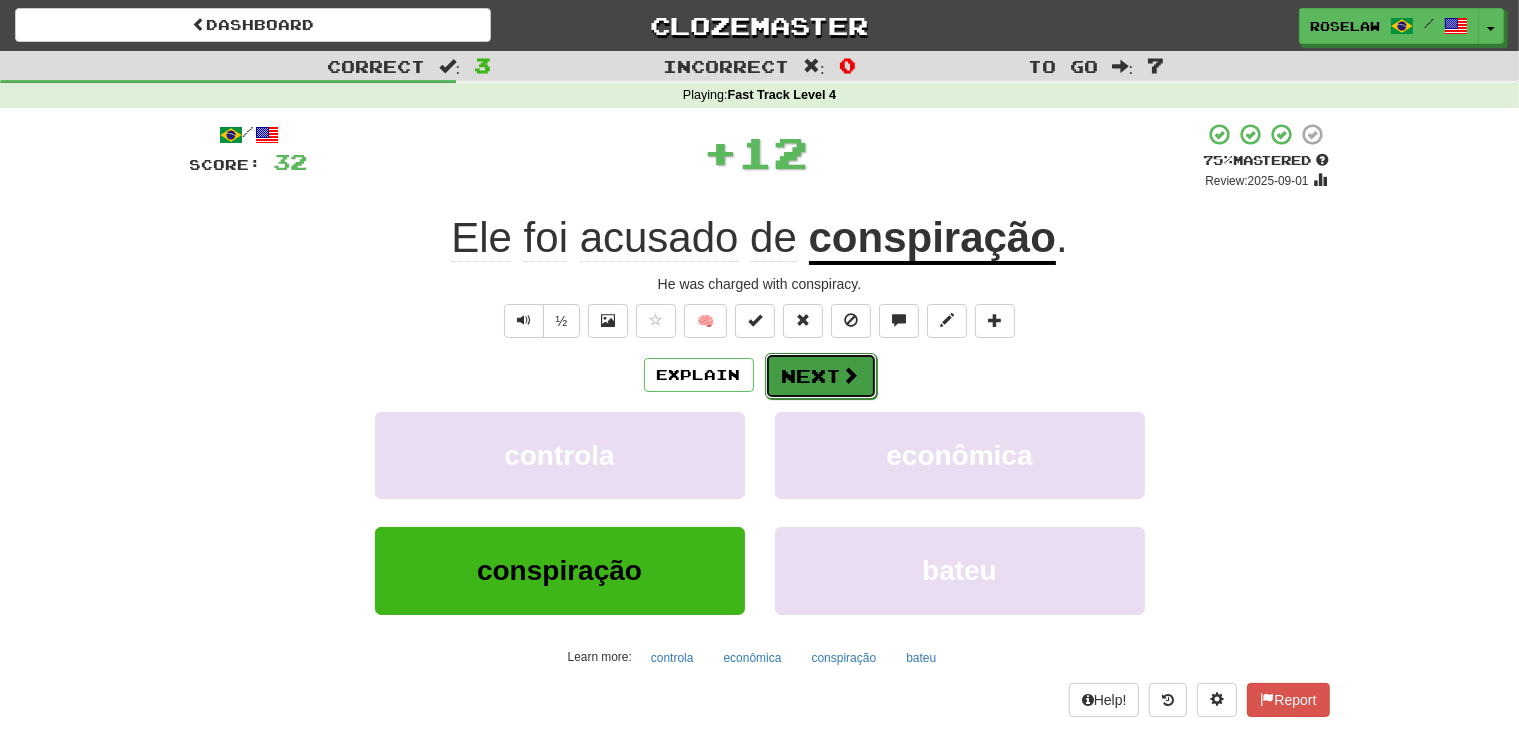 click on "Next" at bounding box center (821, 376) 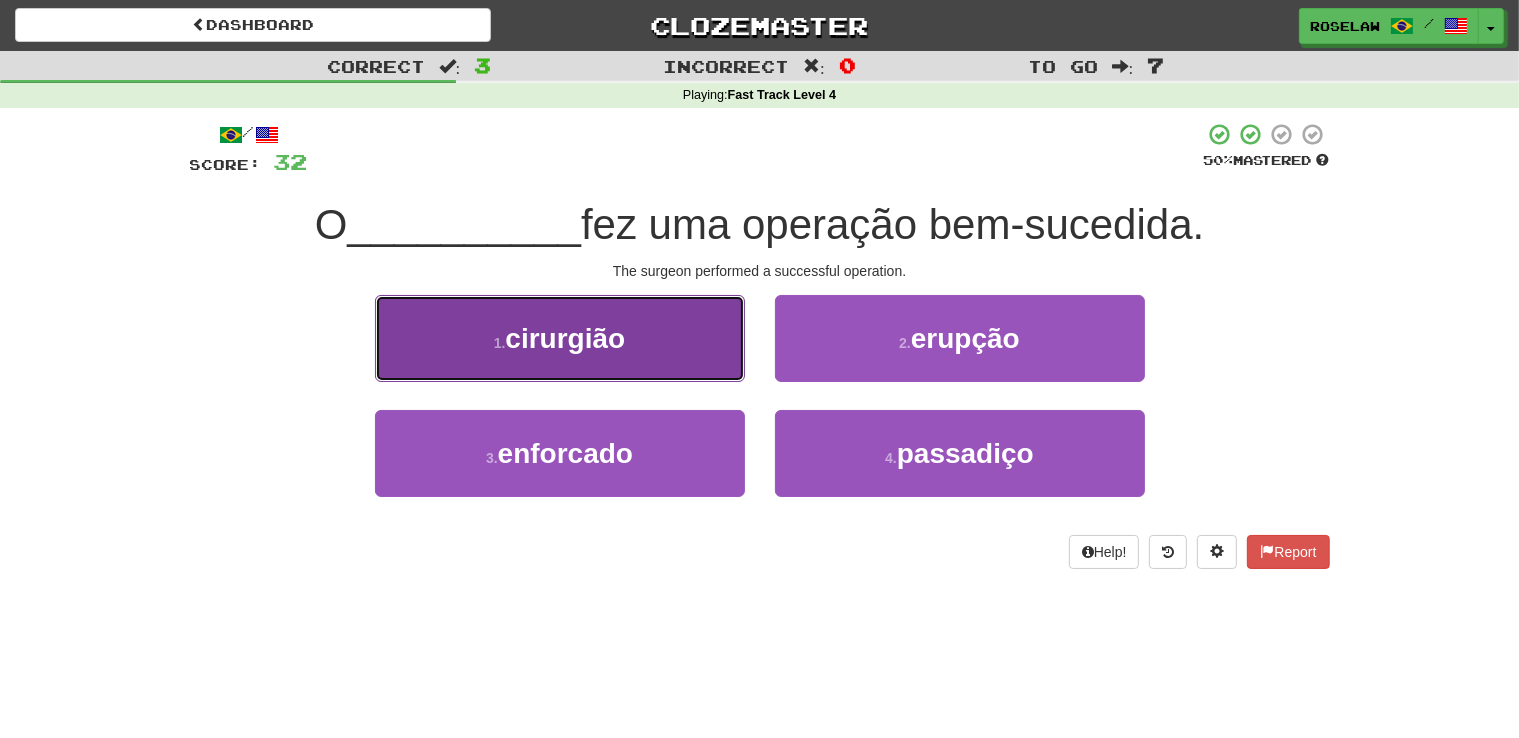 click on "1 .  cirurgião" at bounding box center [560, 338] 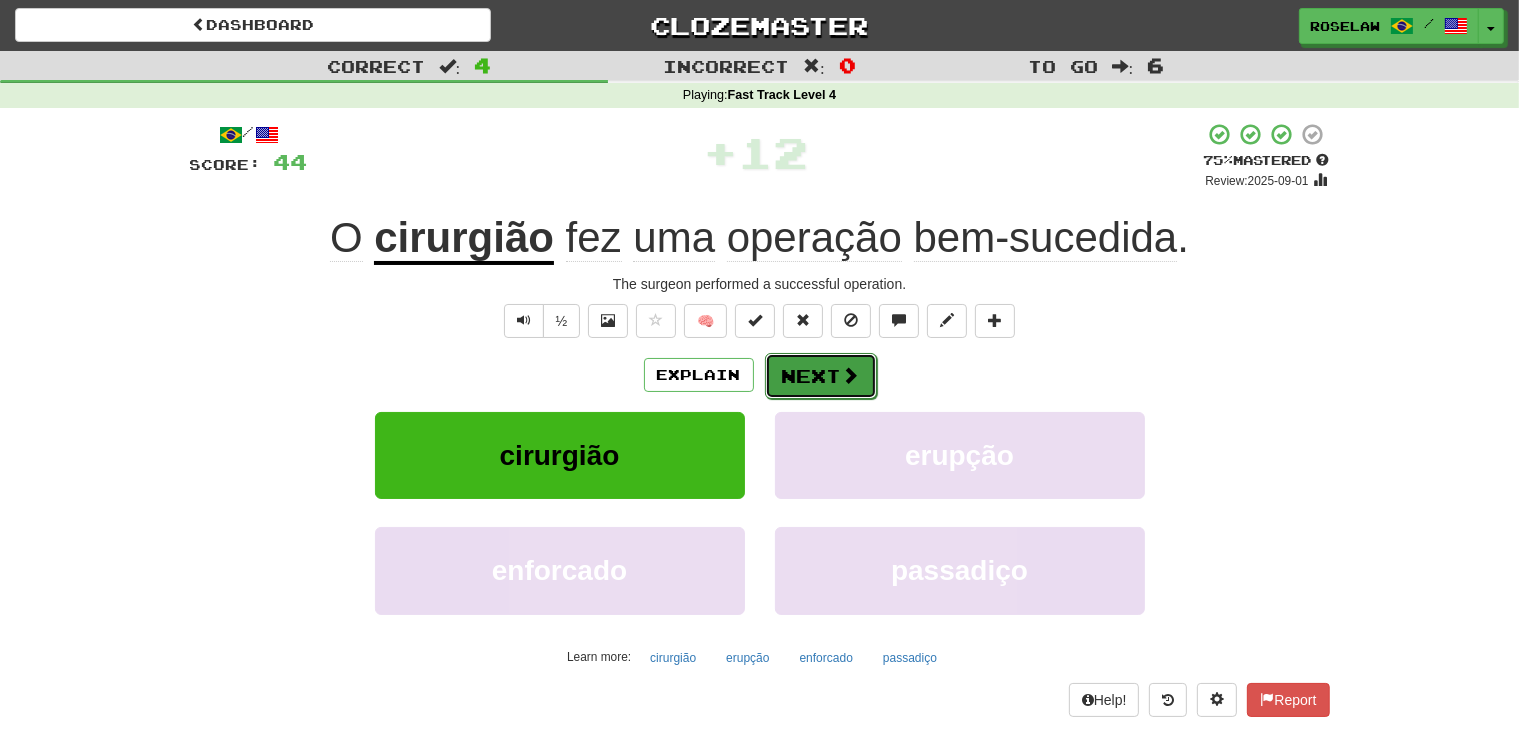 click on "Next" at bounding box center (821, 376) 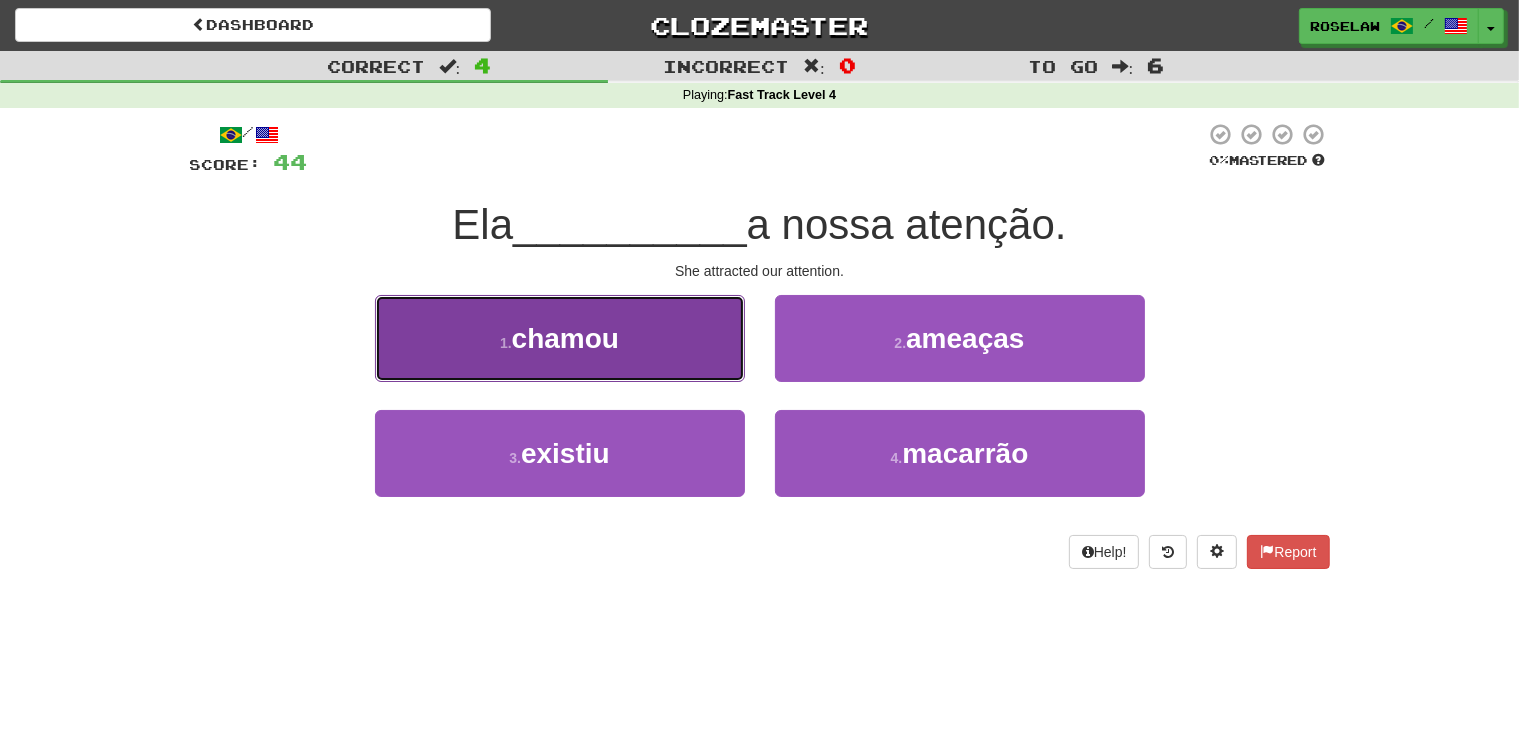 click on "1 .  chamou" at bounding box center [560, 338] 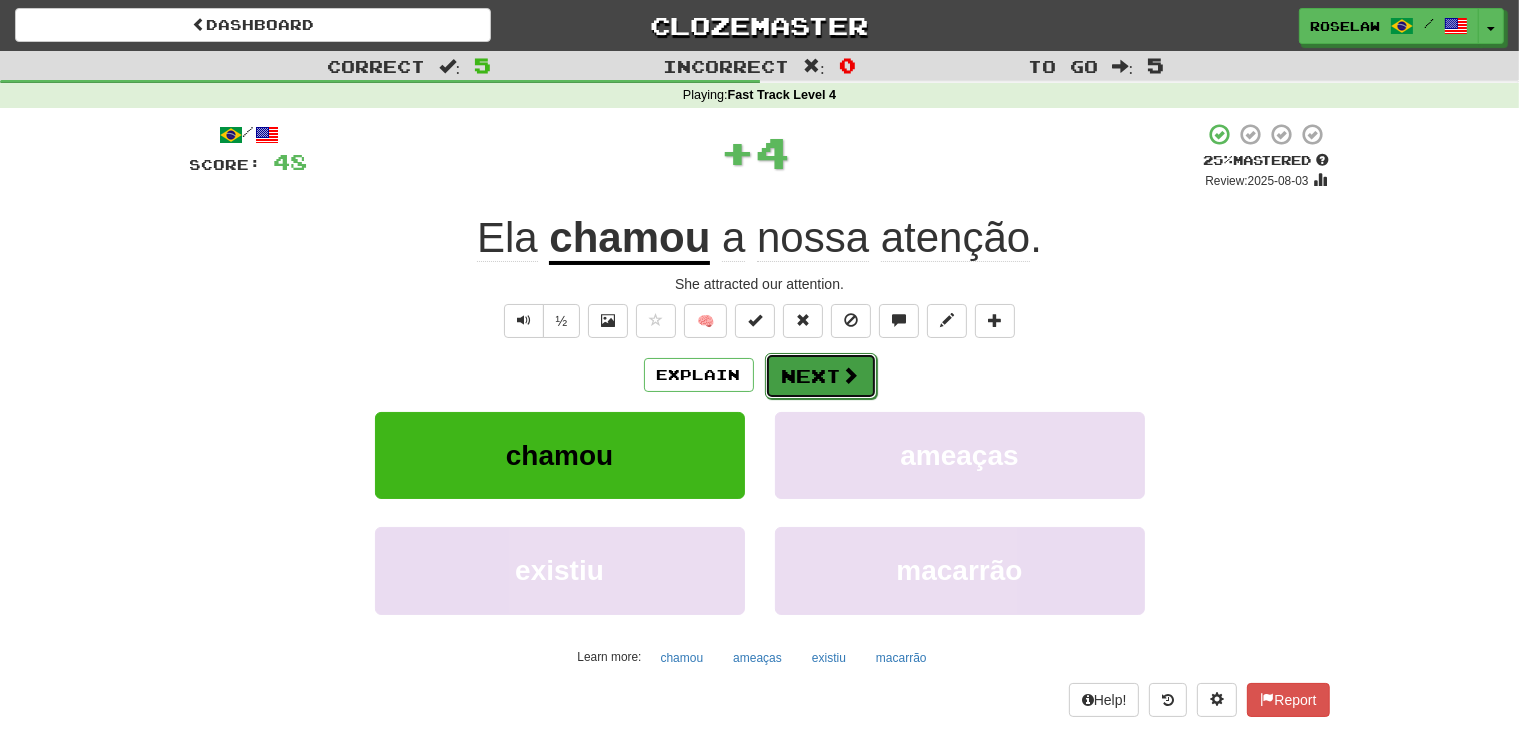 click on "Next" at bounding box center (821, 376) 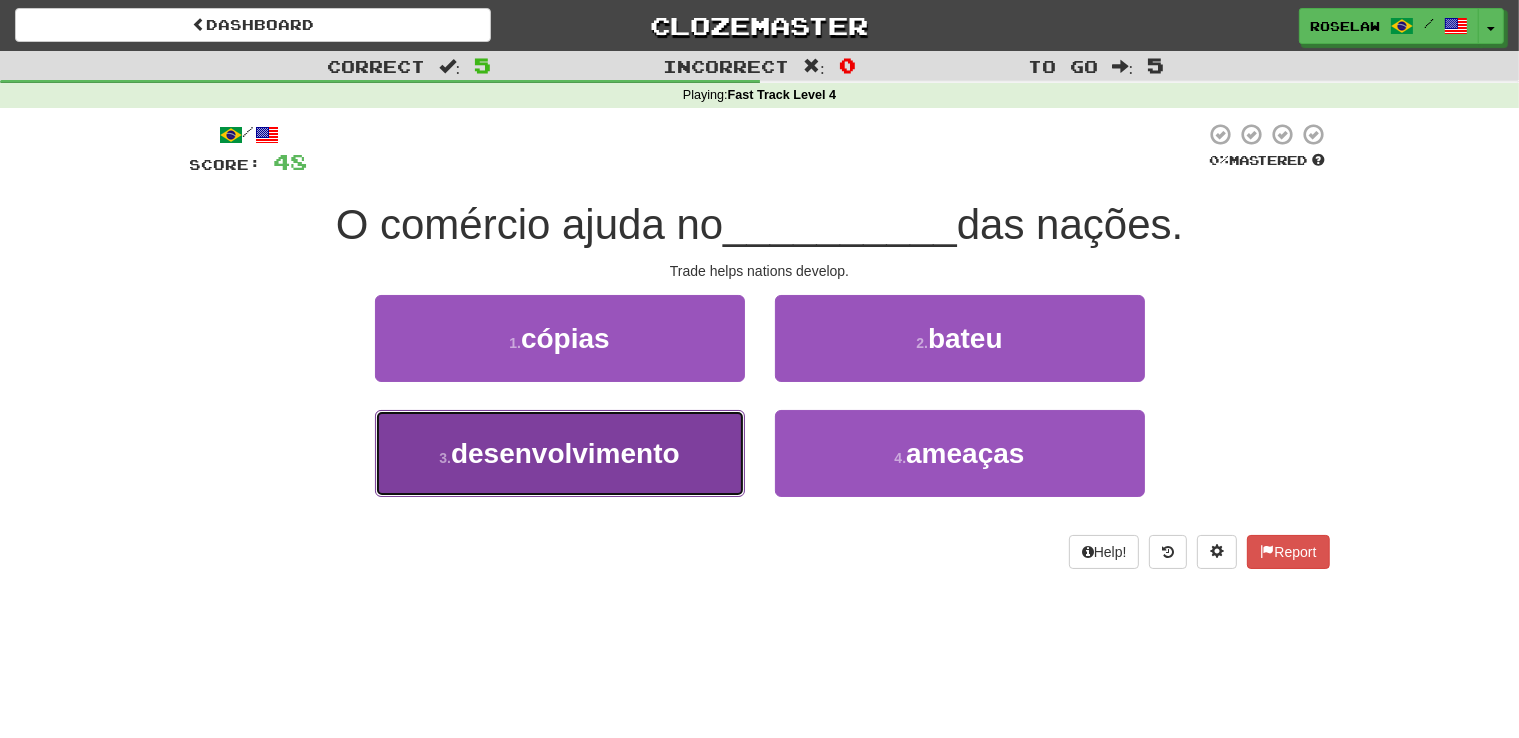 click on "3 .  desenvolvimento" at bounding box center [560, 453] 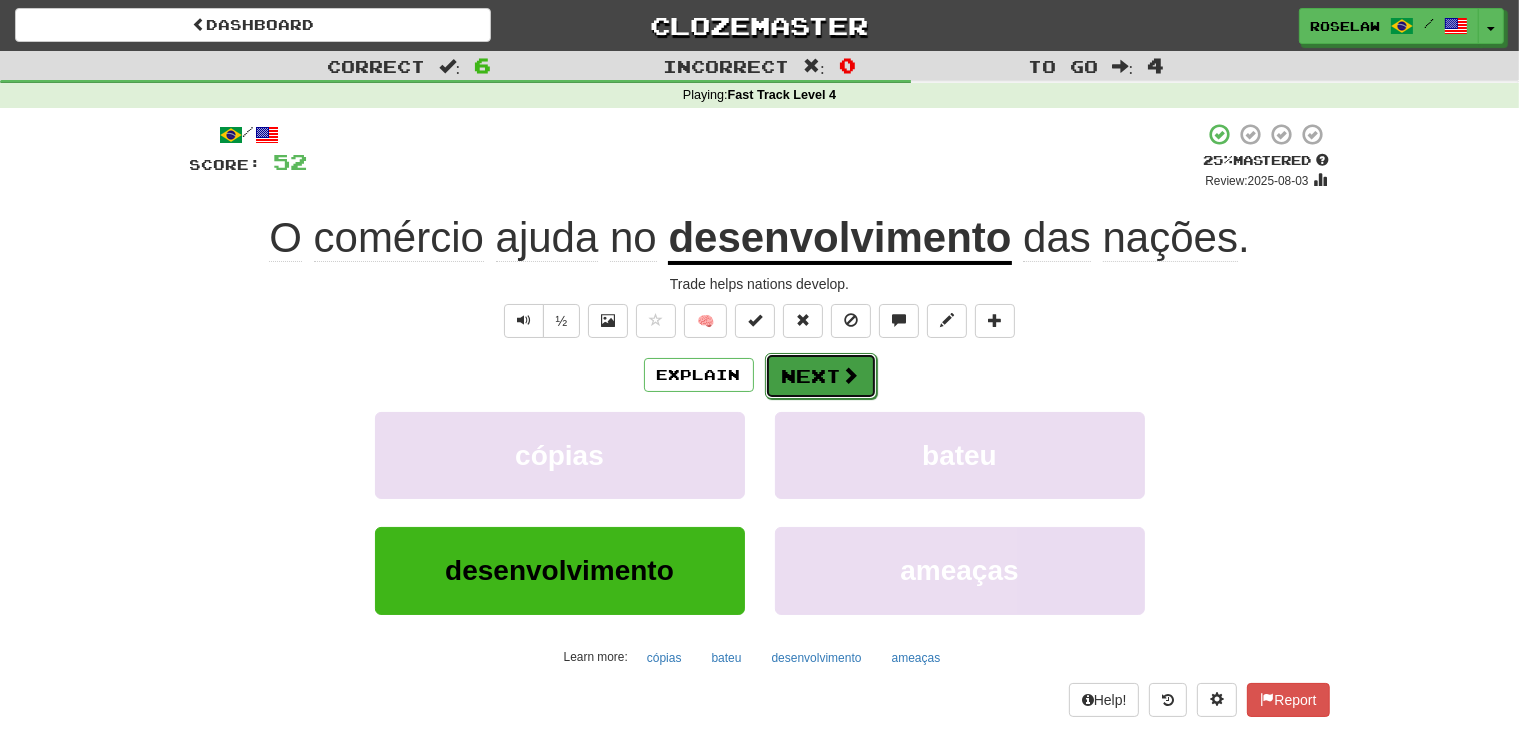 click on "Next" at bounding box center [821, 376] 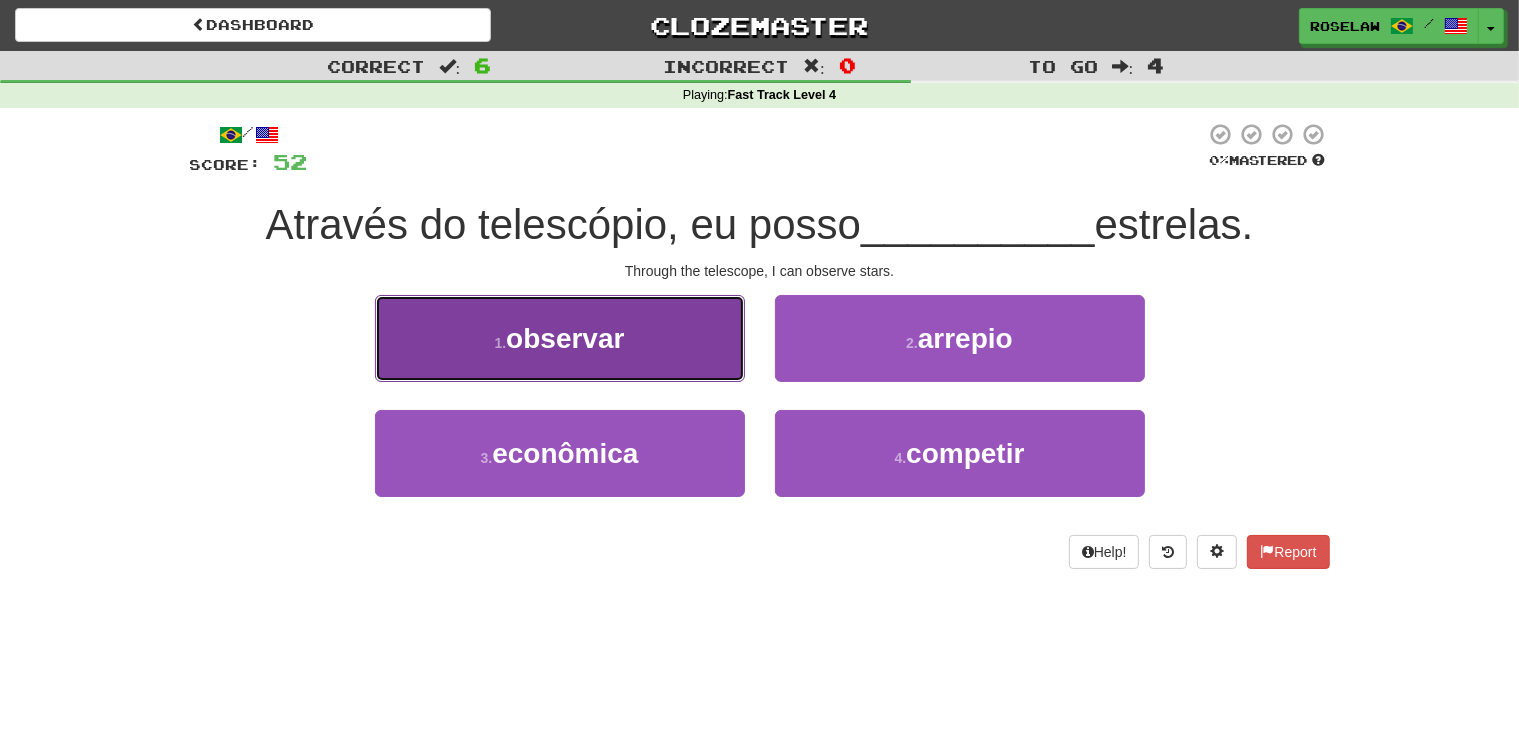 click on "1 .  observar" at bounding box center [560, 338] 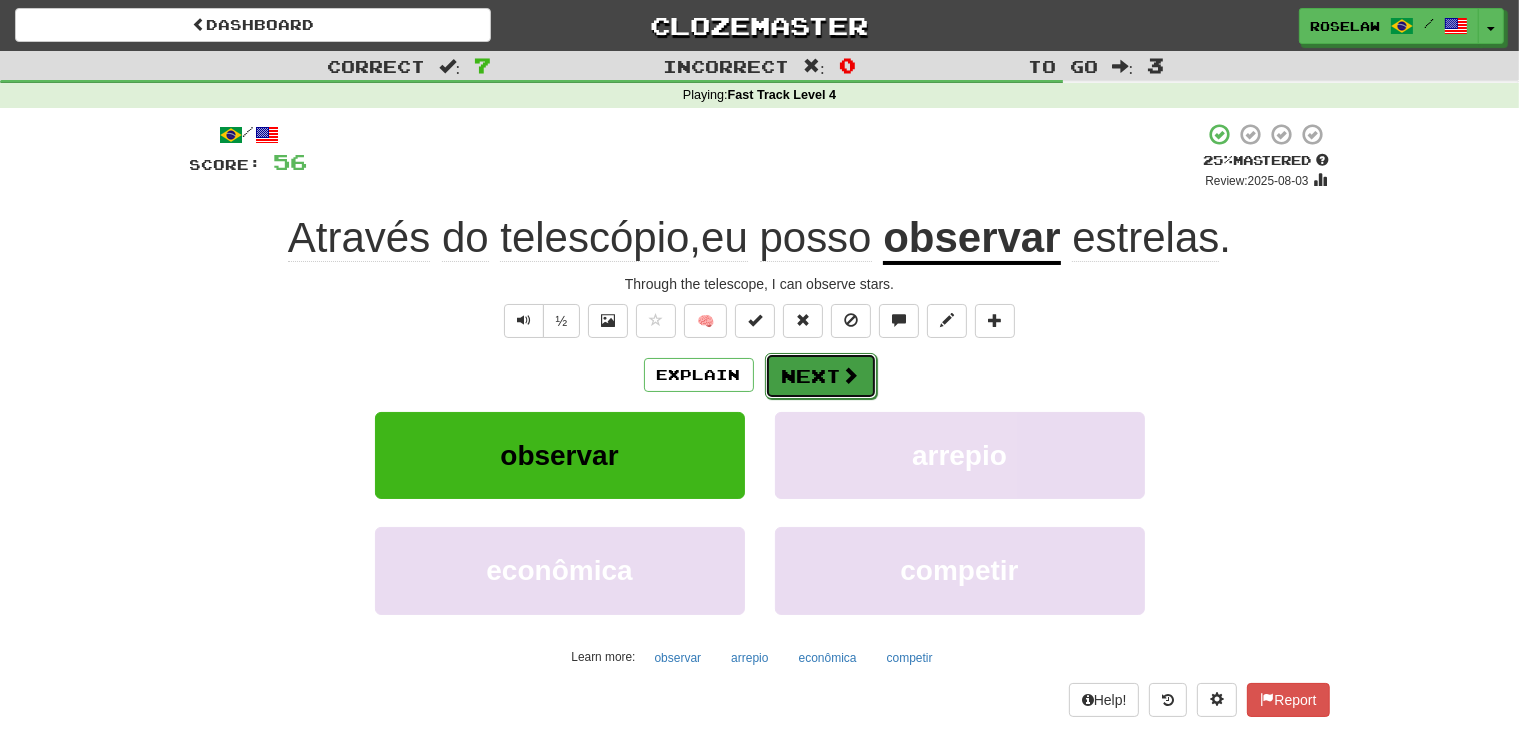 click on "Next" at bounding box center [821, 376] 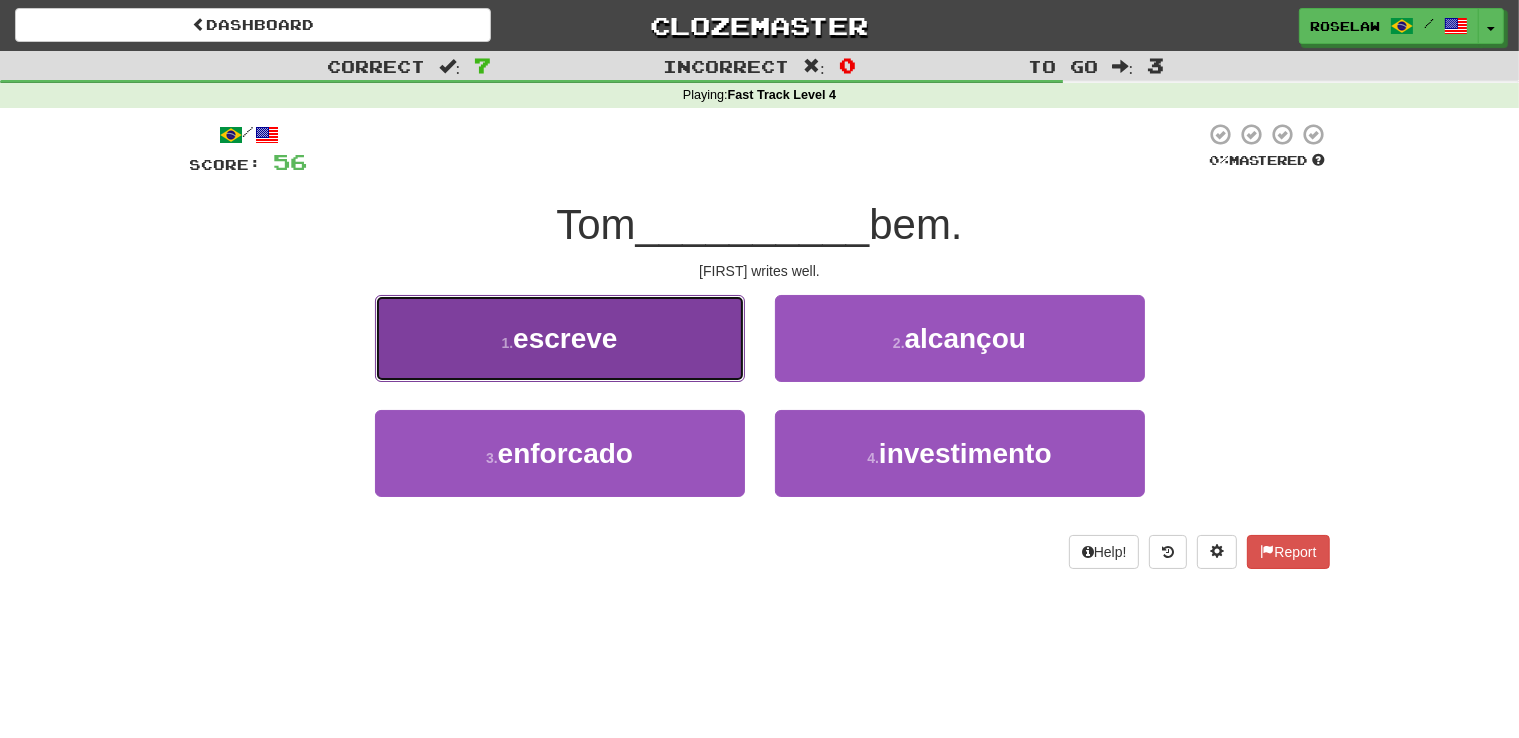 click on "1 .  escreve" at bounding box center (560, 338) 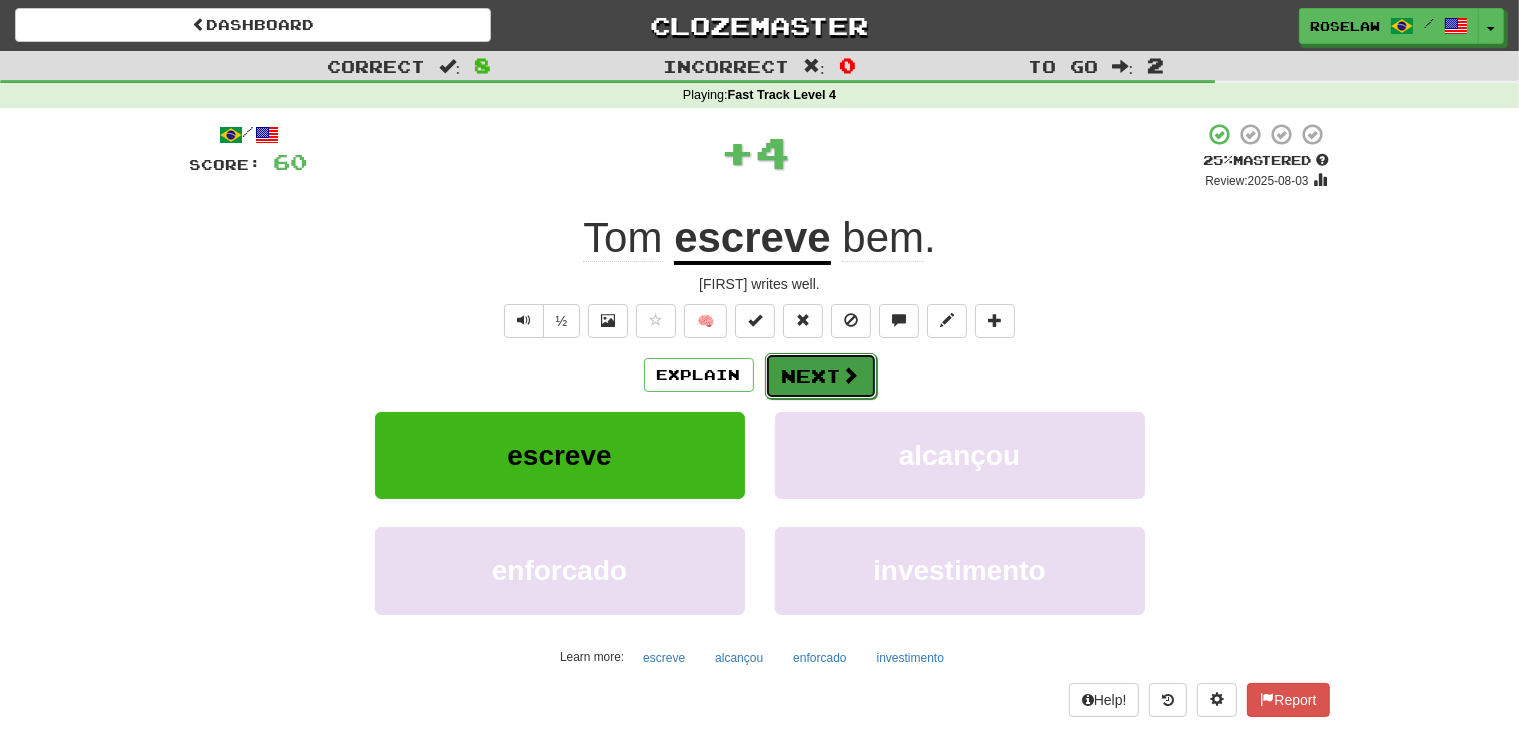 click on "Next" at bounding box center [821, 376] 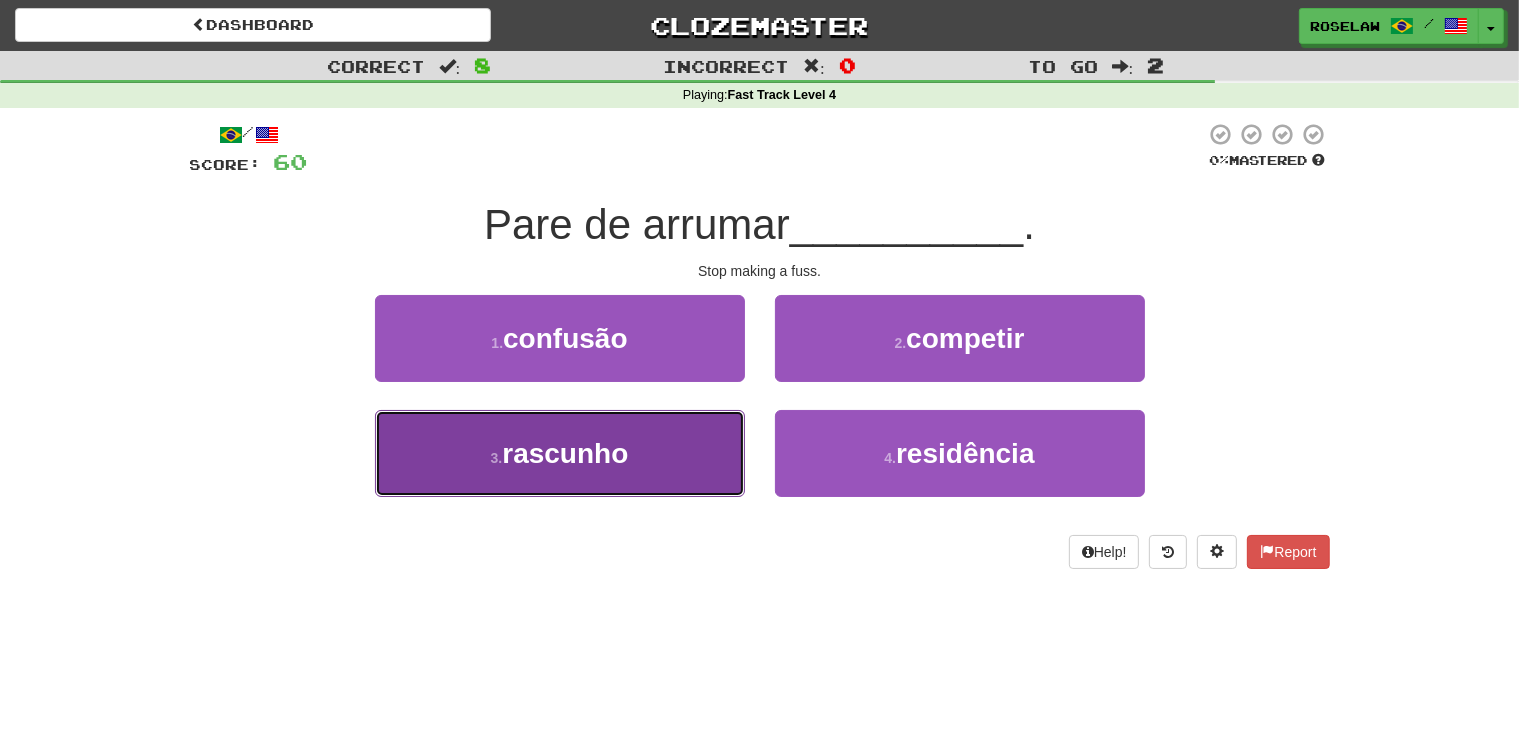 click on "3 .  rascunho" at bounding box center [560, 453] 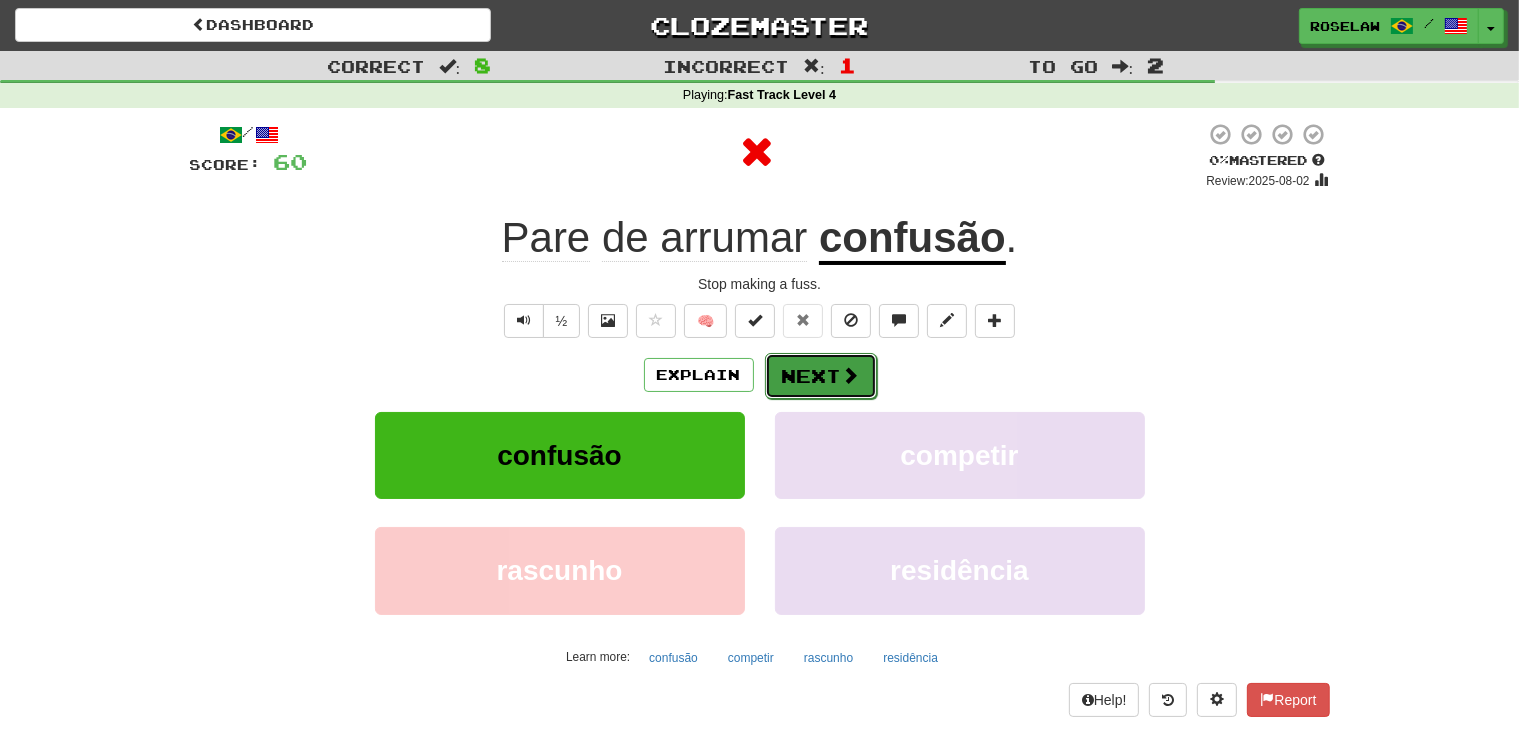 click on "Next" at bounding box center [821, 376] 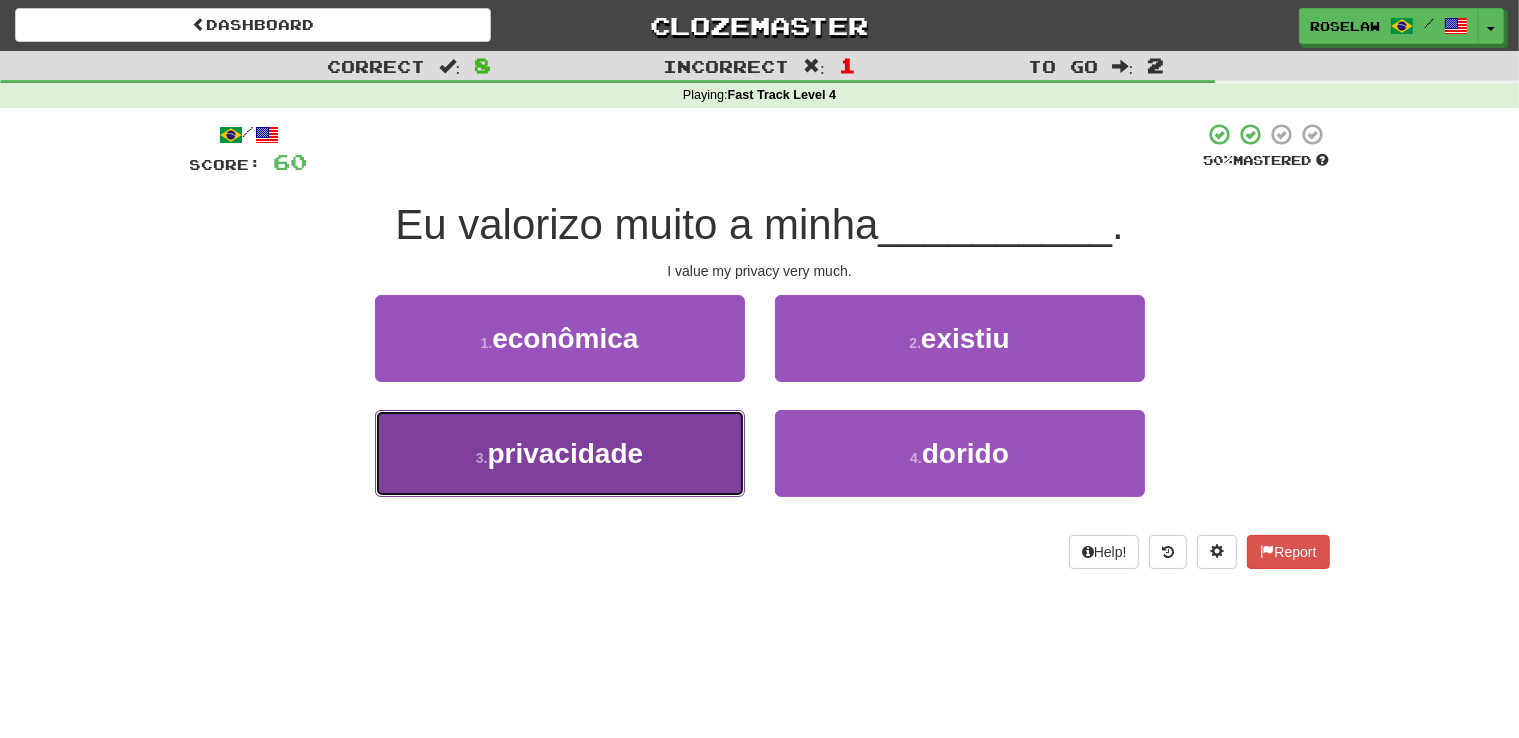 click on "privacidade" at bounding box center [566, 453] 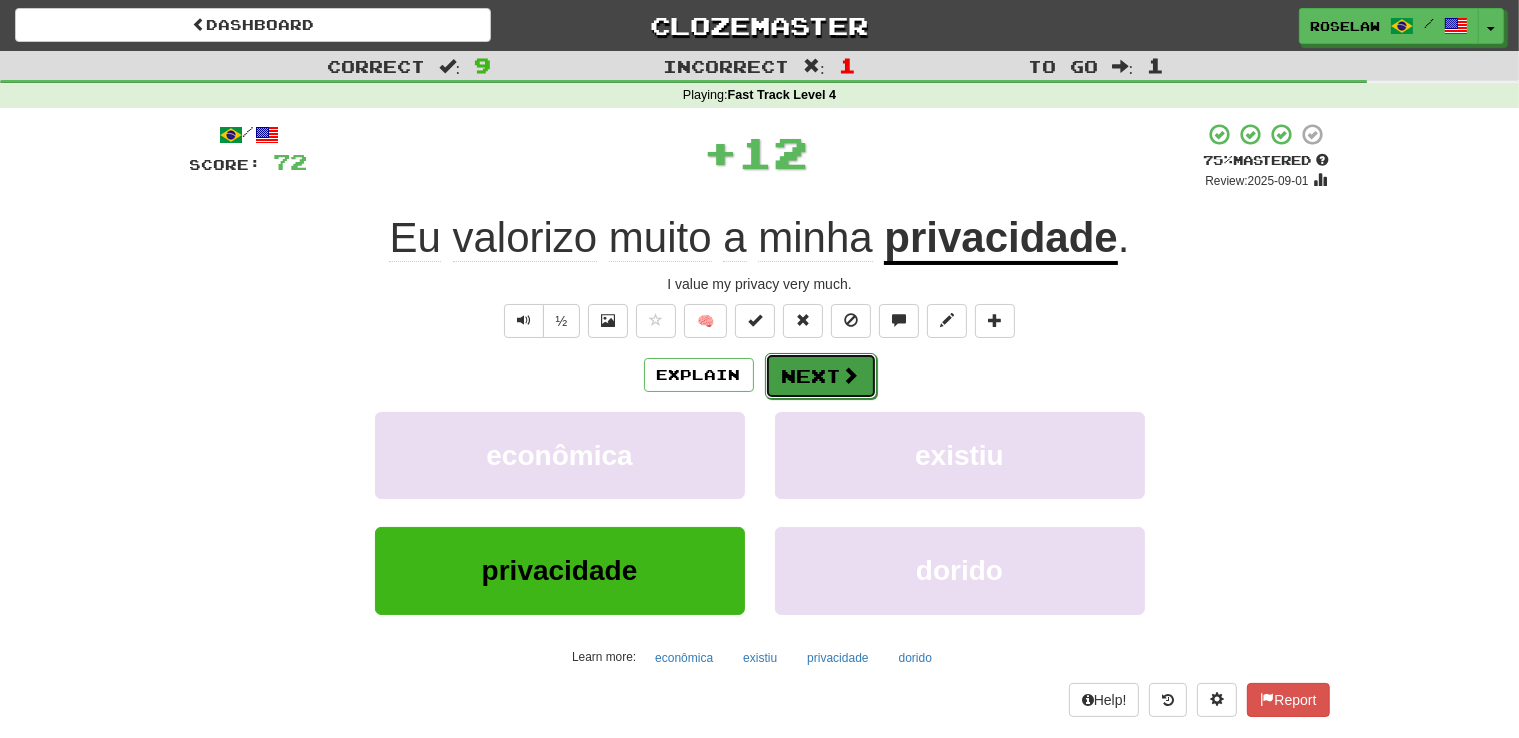 click on "Next" at bounding box center (821, 376) 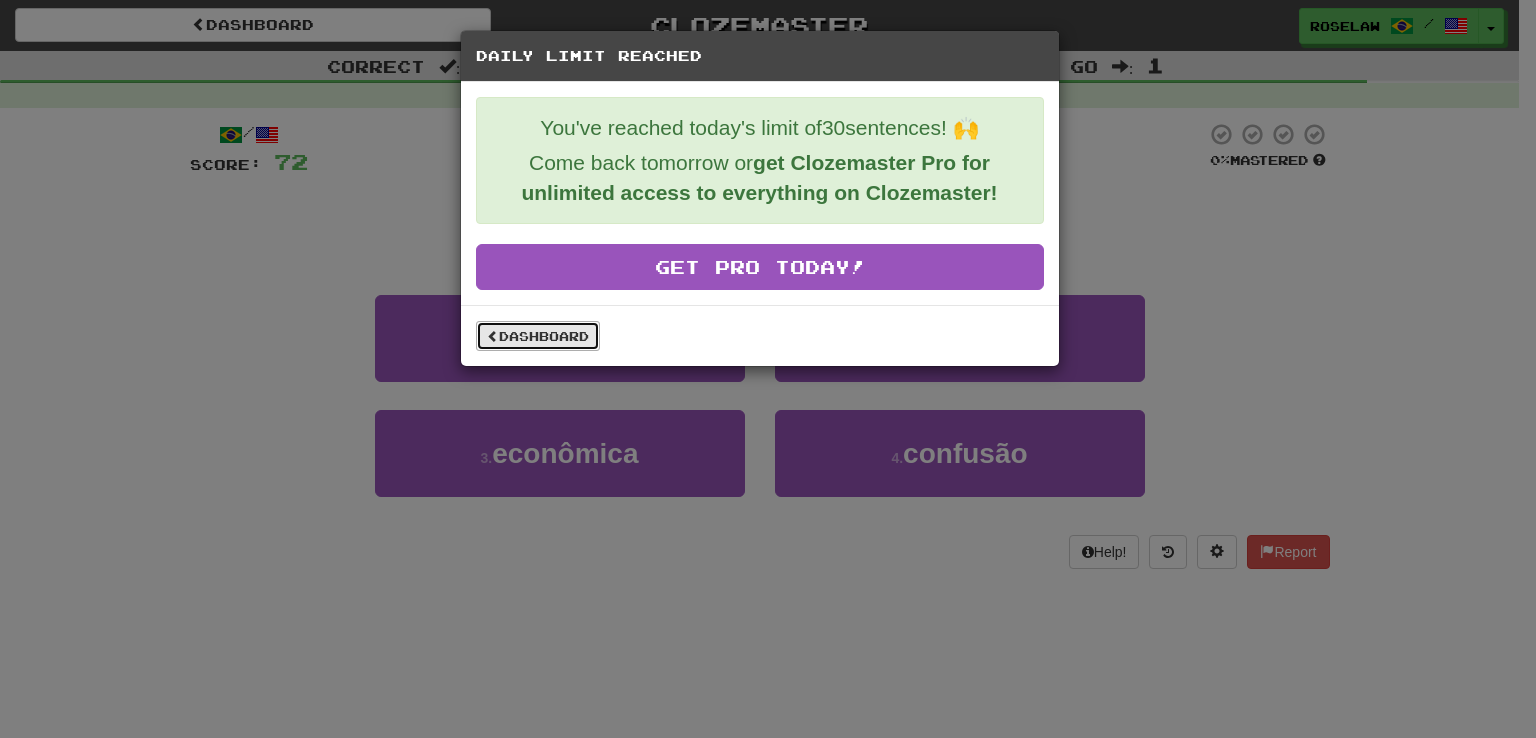 click on "Dashboard" at bounding box center (538, 336) 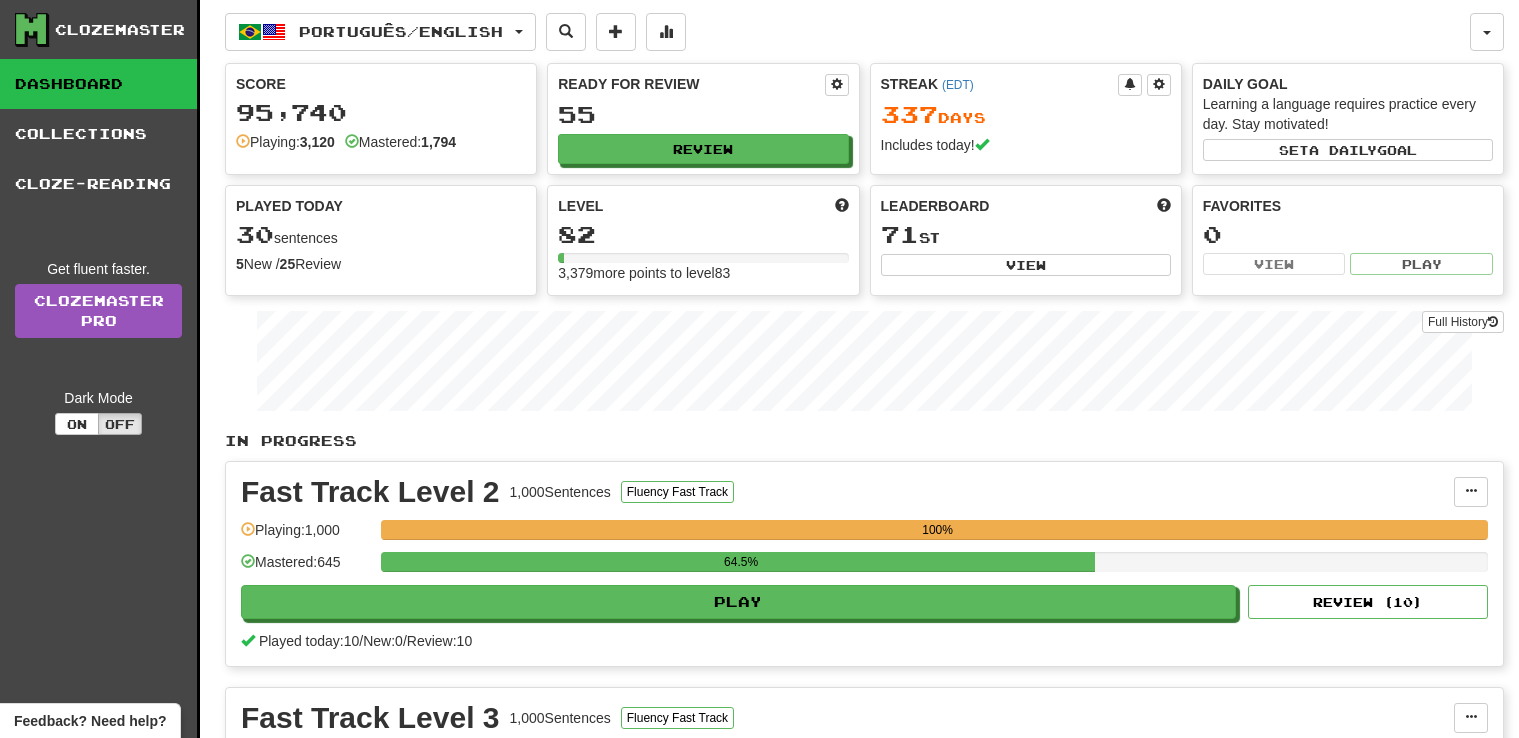 scroll, scrollTop: 0, scrollLeft: 0, axis: both 